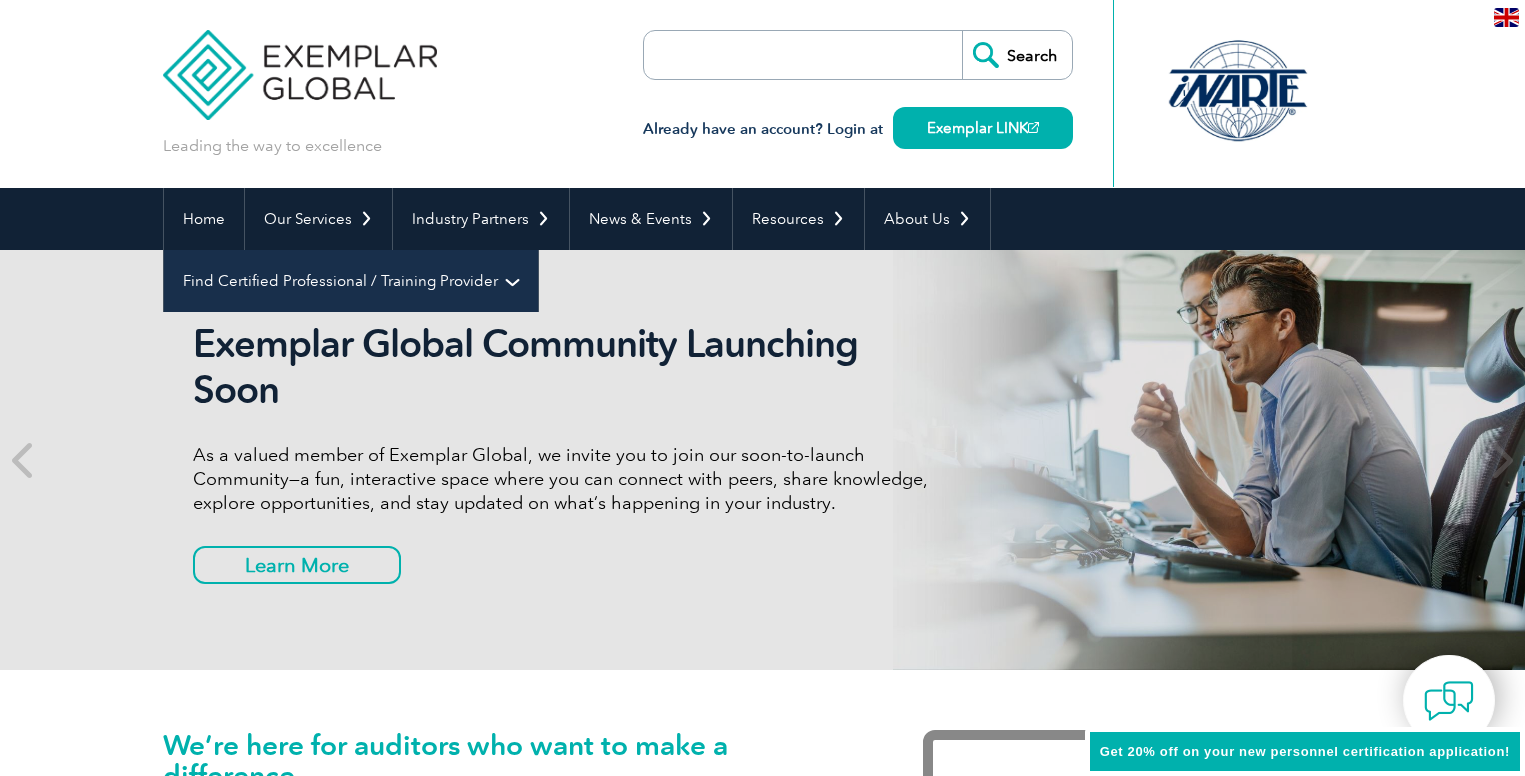 scroll, scrollTop: 0, scrollLeft: 0, axis: both 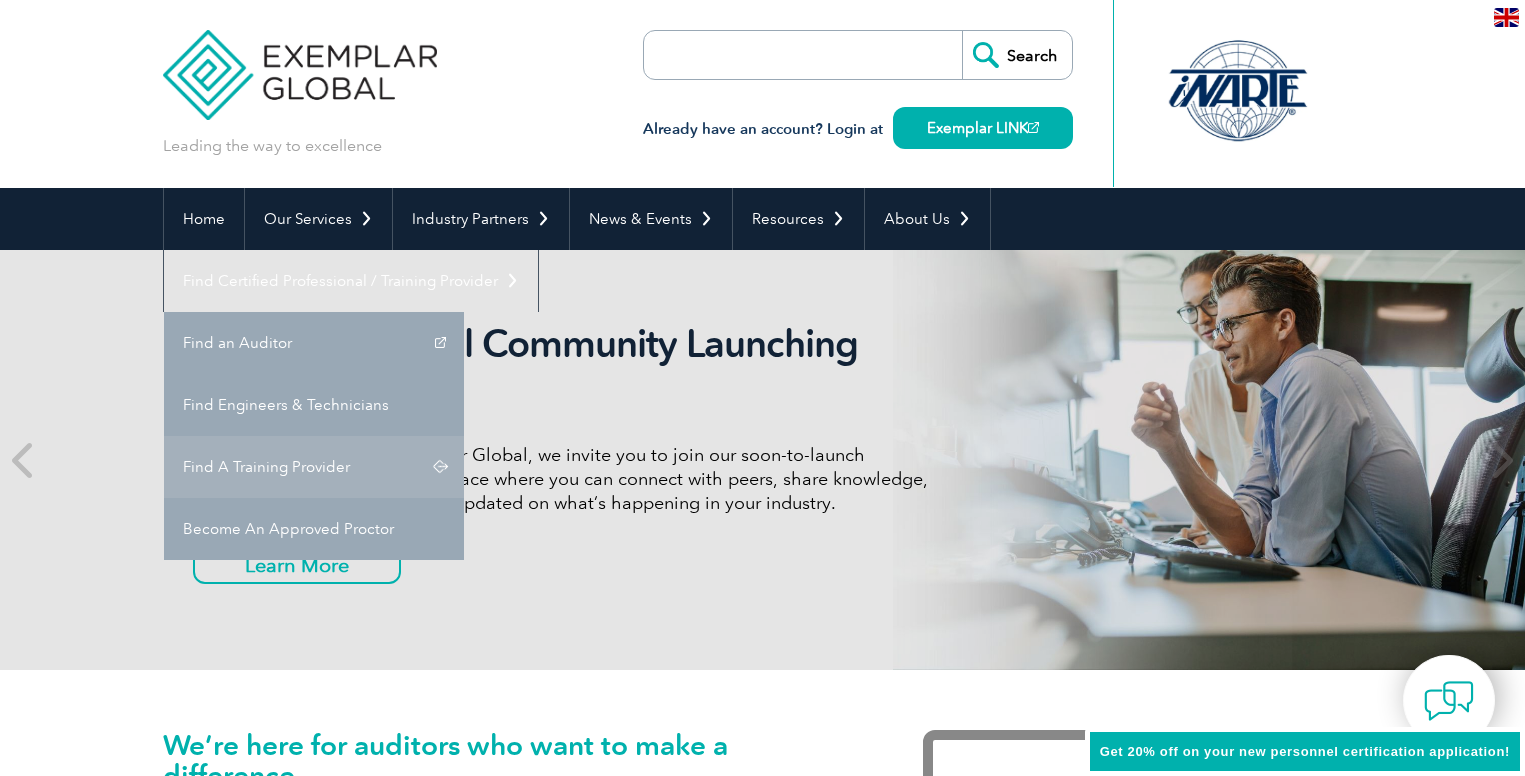 click on "Find A Training Provider" at bounding box center [314, 467] 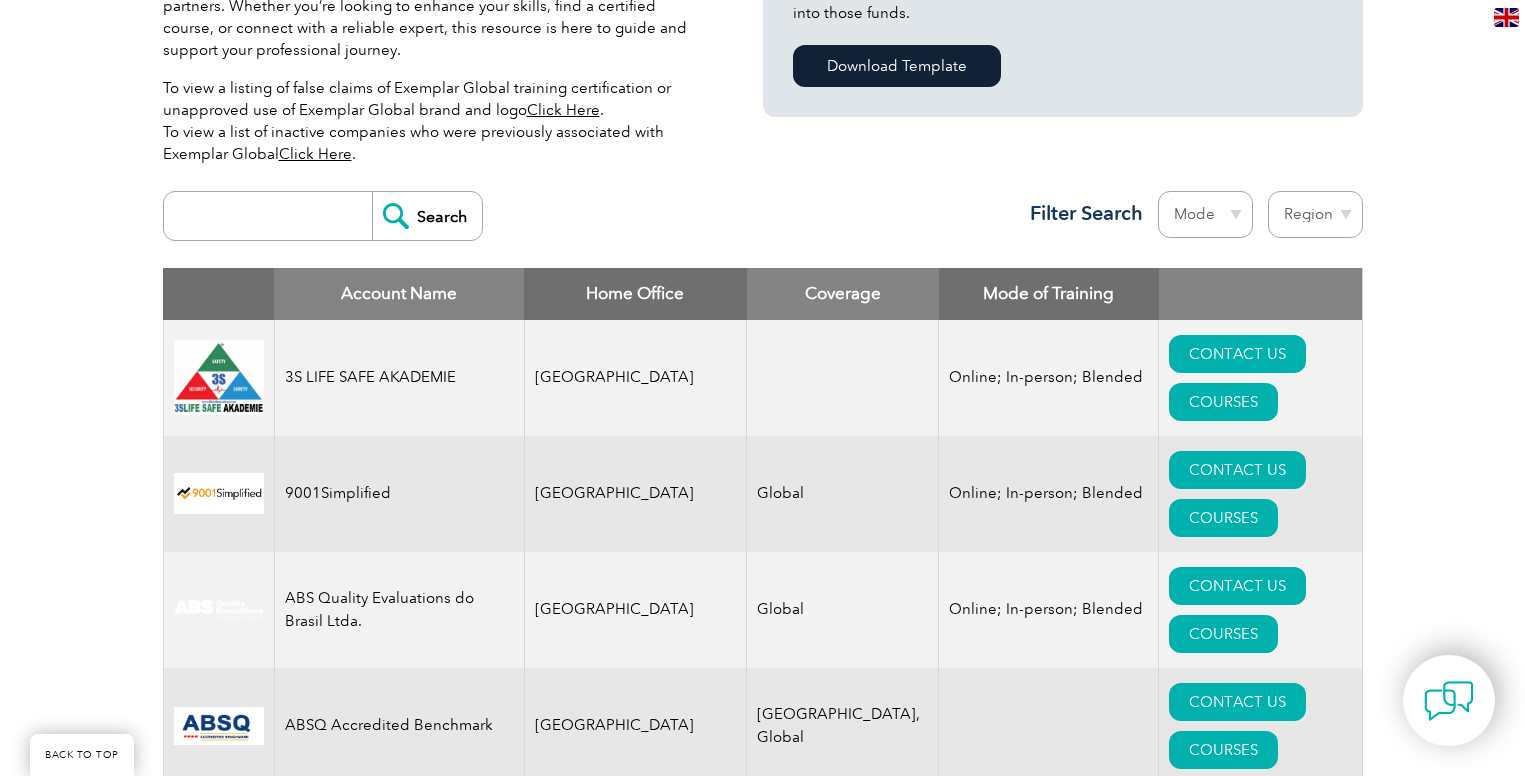 scroll, scrollTop: 600, scrollLeft: 0, axis: vertical 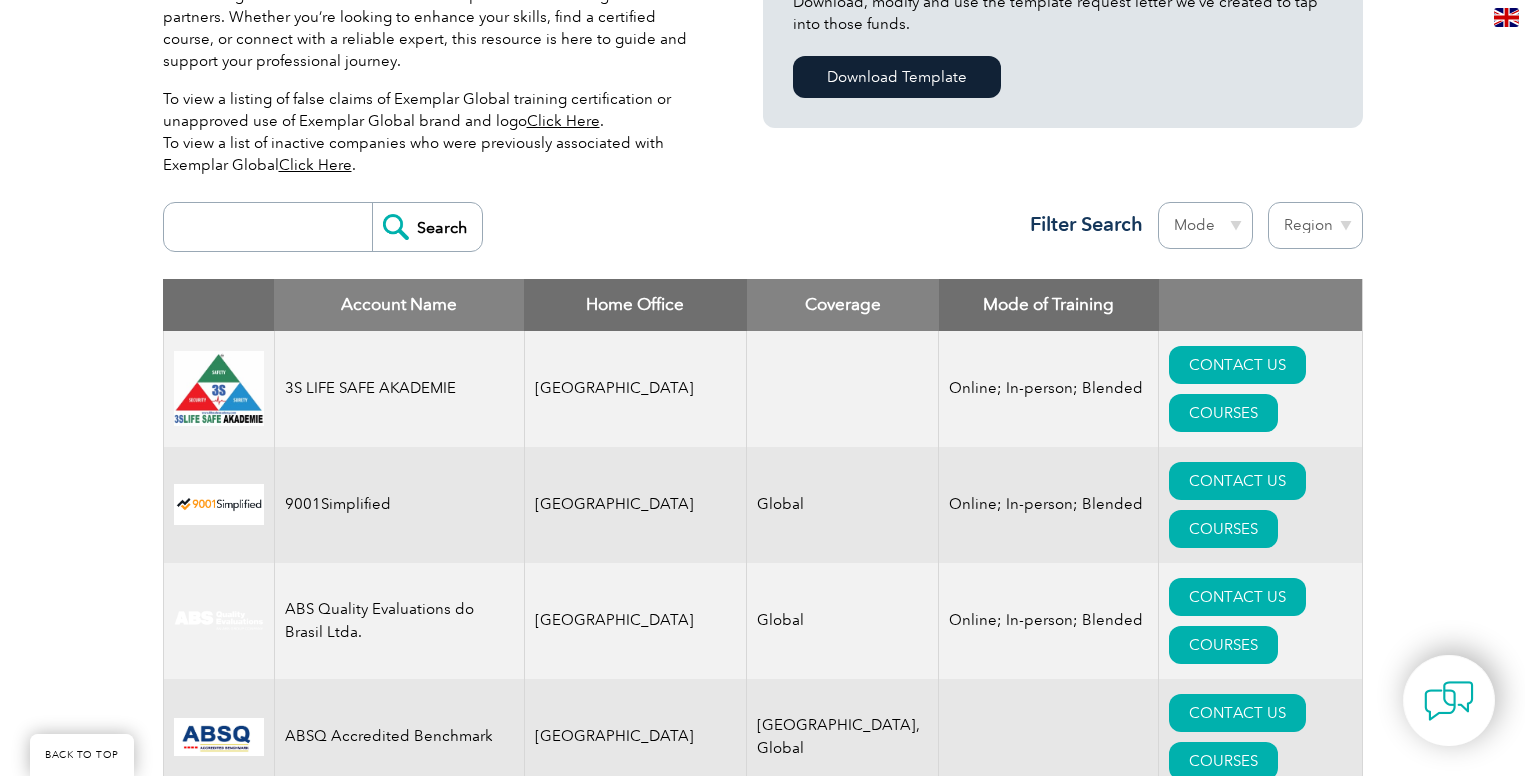 click on "Region
[GEOGRAPHIC_DATA]
[GEOGRAPHIC_DATA]
[GEOGRAPHIC_DATA]
[GEOGRAPHIC_DATA]
[GEOGRAPHIC_DATA]
[GEOGRAPHIC_DATA]
[GEOGRAPHIC_DATA]
[GEOGRAPHIC_DATA]
[GEOGRAPHIC_DATA]
[GEOGRAPHIC_DATA]
[GEOGRAPHIC_DATA]
[GEOGRAPHIC_DATA]
[GEOGRAPHIC_DATA]
[GEOGRAPHIC_DATA], Republic of
[GEOGRAPHIC_DATA]
[GEOGRAPHIC_DATA]
[GEOGRAPHIC_DATA]
[GEOGRAPHIC_DATA]
[GEOGRAPHIC_DATA]
[GEOGRAPHIC_DATA]
[GEOGRAPHIC_DATA]
[GEOGRAPHIC_DATA]
[GEOGRAPHIC_DATA]
[GEOGRAPHIC_DATA]
[GEOGRAPHIC_DATA]
[GEOGRAPHIC_DATA]
[GEOGRAPHIC_DATA]
[GEOGRAPHIC_DATA]
[GEOGRAPHIC_DATA]
[GEOGRAPHIC_DATA]
[GEOGRAPHIC_DATA]
[GEOGRAPHIC_DATA]
[GEOGRAPHIC_DATA]
[GEOGRAPHIC_DATA]
[GEOGRAPHIC_DATA]
[GEOGRAPHIC_DATA]" at bounding box center [1315, 225] 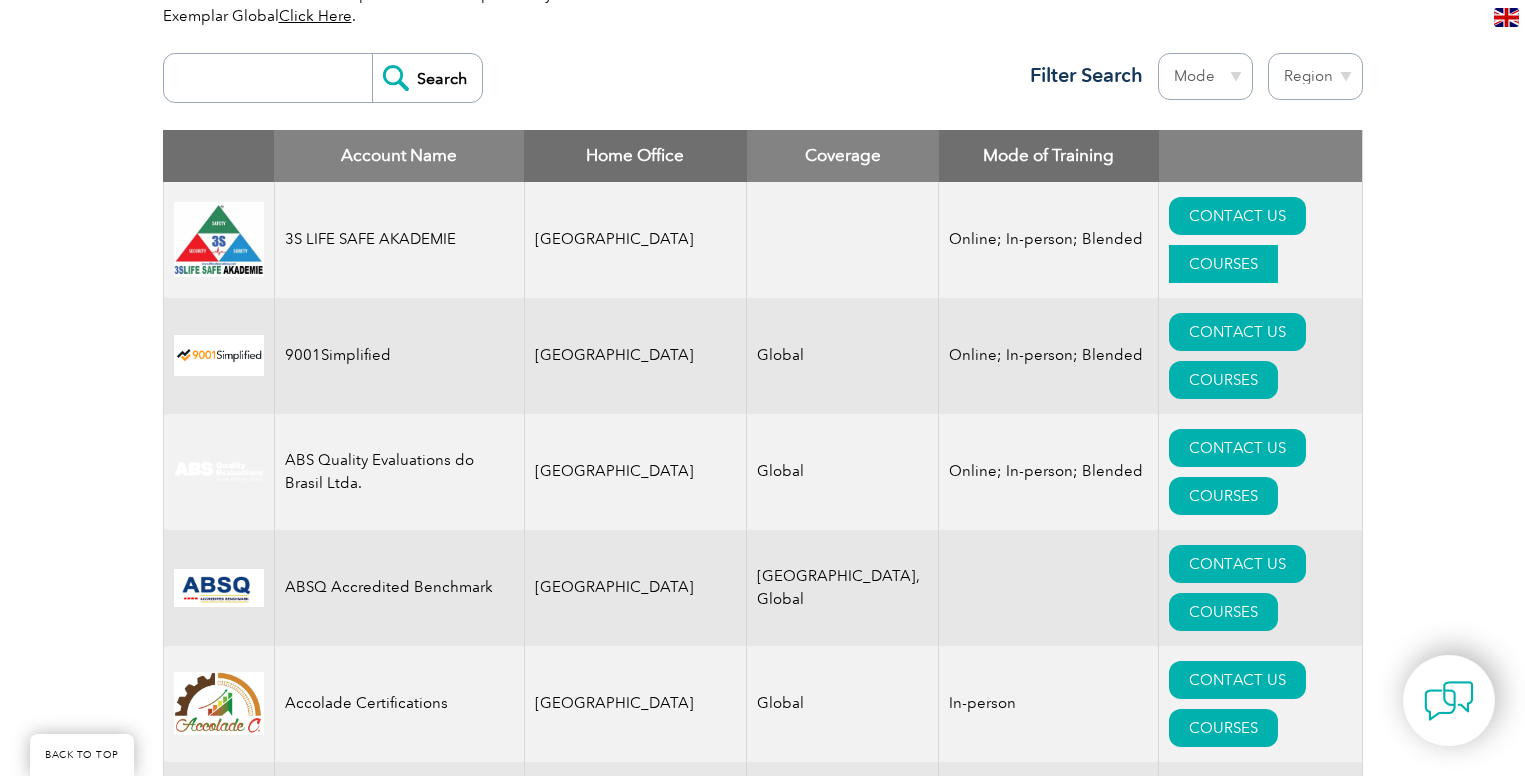 scroll, scrollTop: 600, scrollLeft: 0, axis: vertical 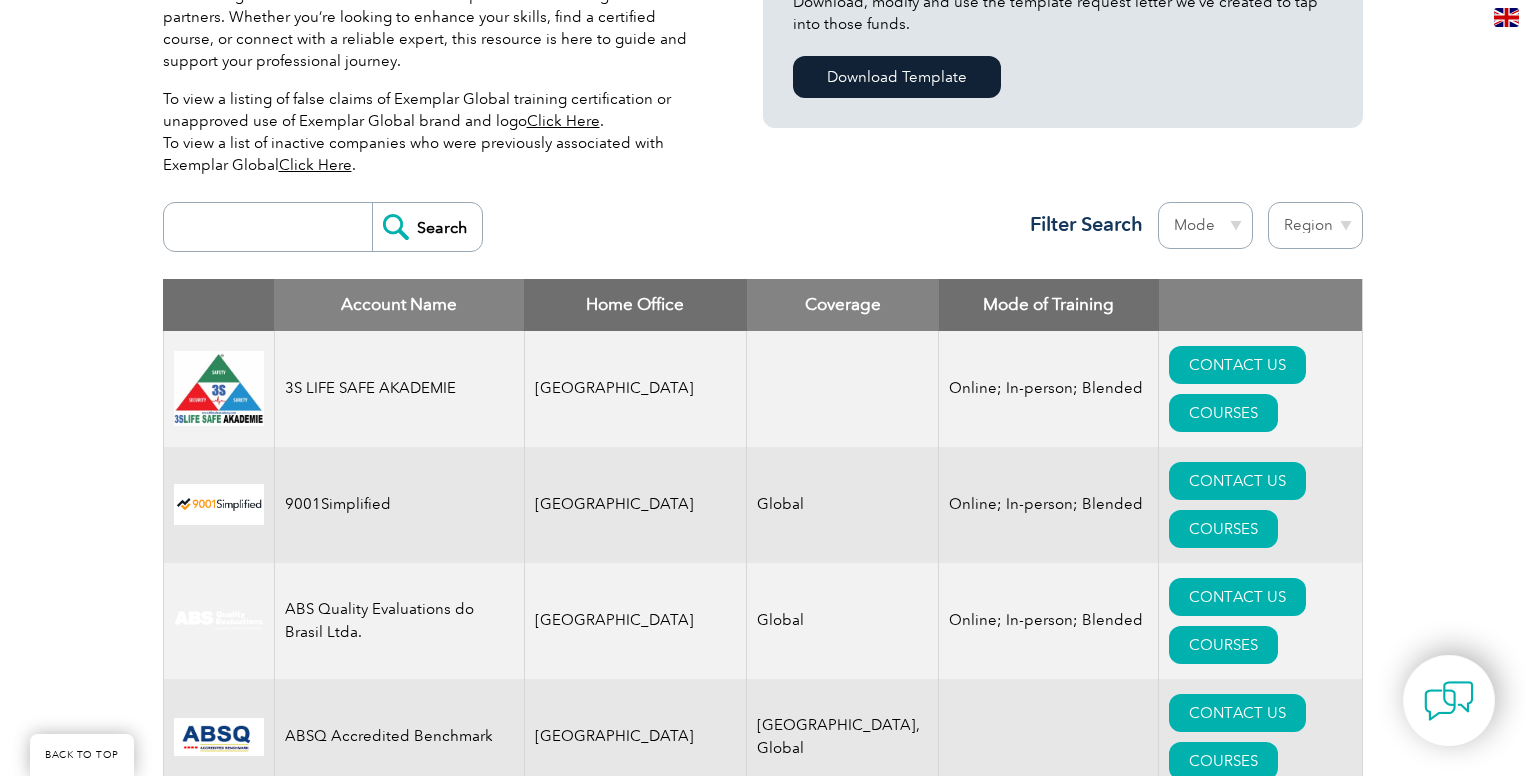 click on "Region
[GEOGRAPHIC_DATA]
[GEOGRAPHIC_DATA]
[GEOGRAPHIC_DATA]
[GEOGRAPHIC_DATA]
[GEOGRAPHIC_DATA]
[GEOGRAPHIC_DATA]
[GEOGRAPHIC_DATA]
[GEOGRAPHIC_DATA]
[GEOGRAPHIC_DATA]
[GEOGRAPHIC_DATA]
[GEOGRAPHIC_DATA]
[GEOGRAPHIC_DATA]
[GEOGRAPHIC_DATA]
[GEOGRAPHIC_DATA], Republic of
[GEOGRAPHIC_DATA]
[GEOGRAPHIC_DATA]
[GEOGRAPHIC_DATA]
[GEOGRAPHIC_DATA]
[GEOGRAPHIC_DATA]
[GEOGRAPHIC_DATA]
[GEOGRAPHIC_DATA]
[GEOGRAPHIC_DATA]
[GEOGRAPHIC_DATA]
[GEOGRAPHIC_DATA]
[GEOGRAPHIC_DATA]
[GEOGRAPHIC_DATA]
[GEOGRAPHIC_DATA]
[GEOGRAPHIC_DATA]
[GEOGRAPHIC_DATA]
[GEOGRAPHIC_DATA]
[GEOGRAPHIC_DATA]
[GEOGRAPHIC_DATA]
[GEOGRAPHIC_DATA]
[GEOGRAPHIC_DATA]
[GEOGRAPHIC_DATA]
[GEOGRAPHIC_DATA]" at bounding box center (1315, 225) 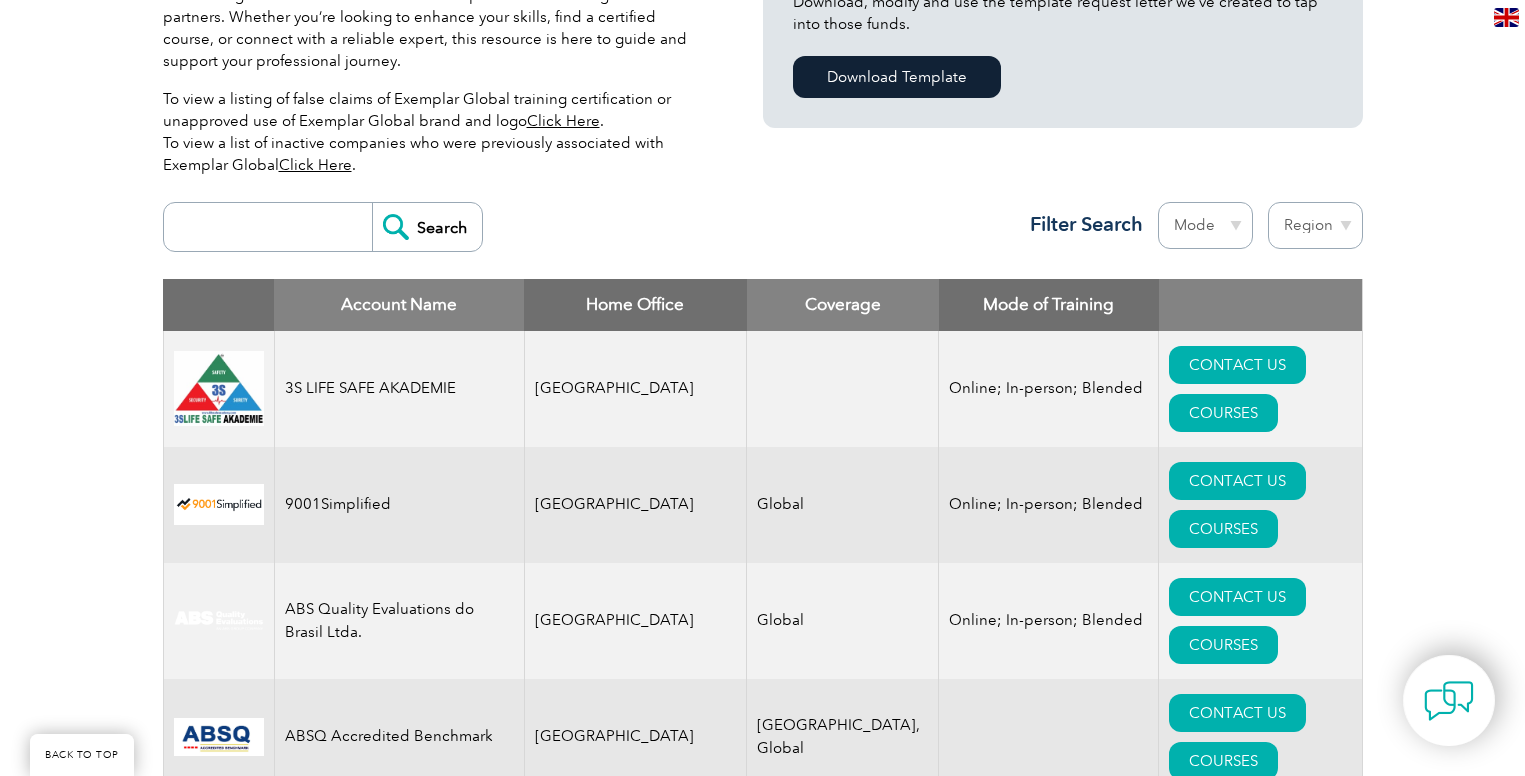 select on "[GEOGRAPHIC_DATA]" 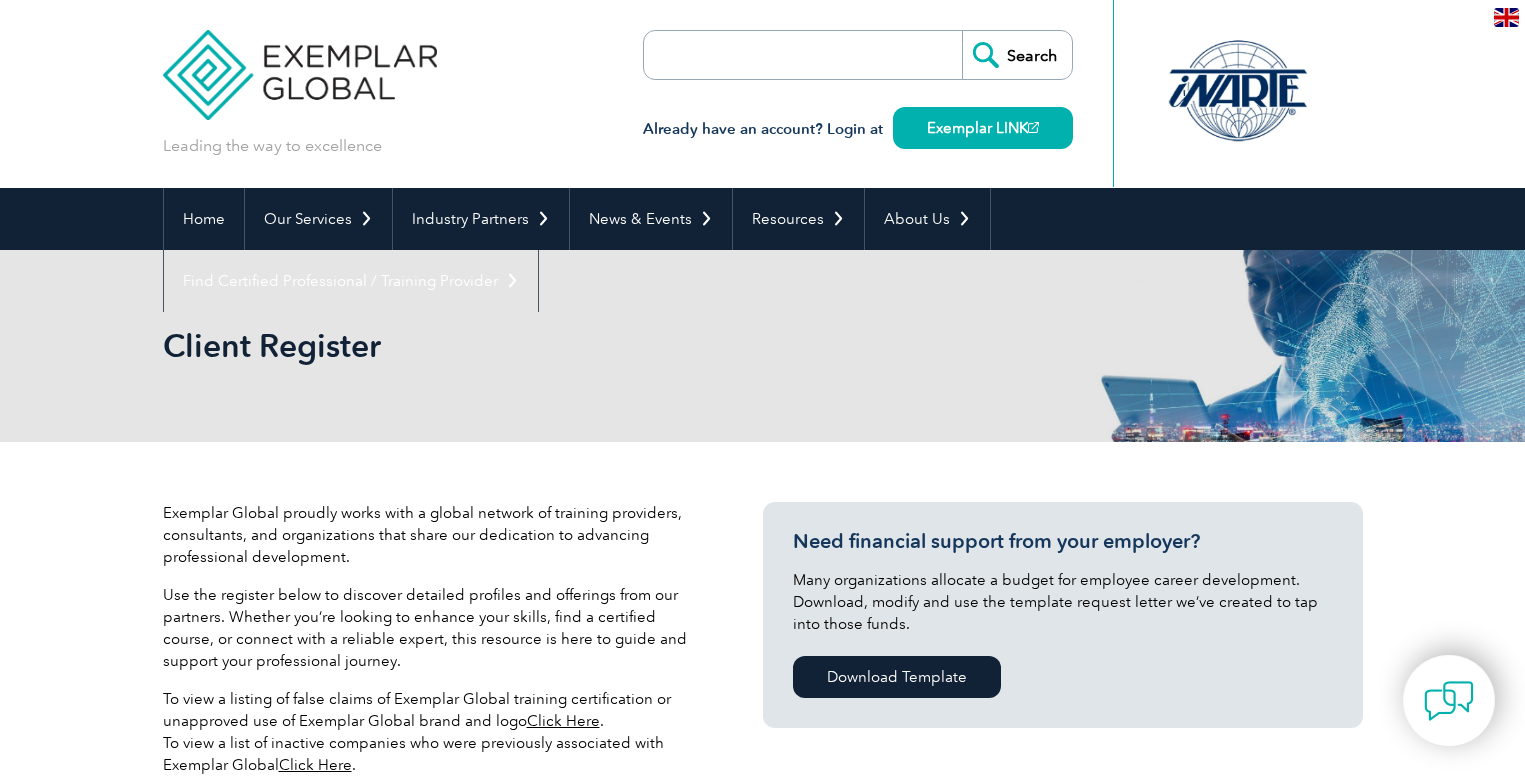 select on "[GEOGRAPHIC_DATA]" 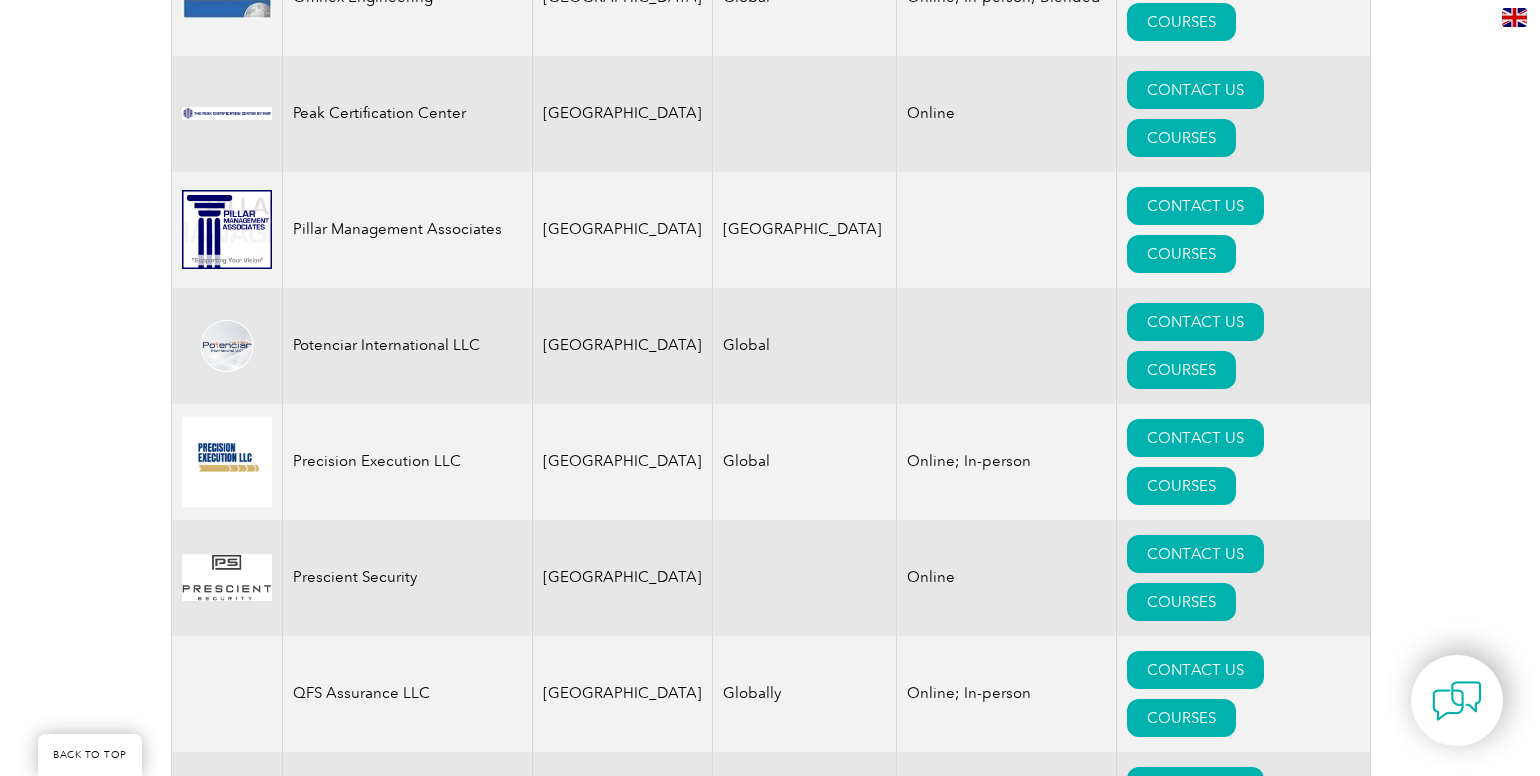 scroll, scrollTop: 4486, scrollLeft: 0, axis: vertical 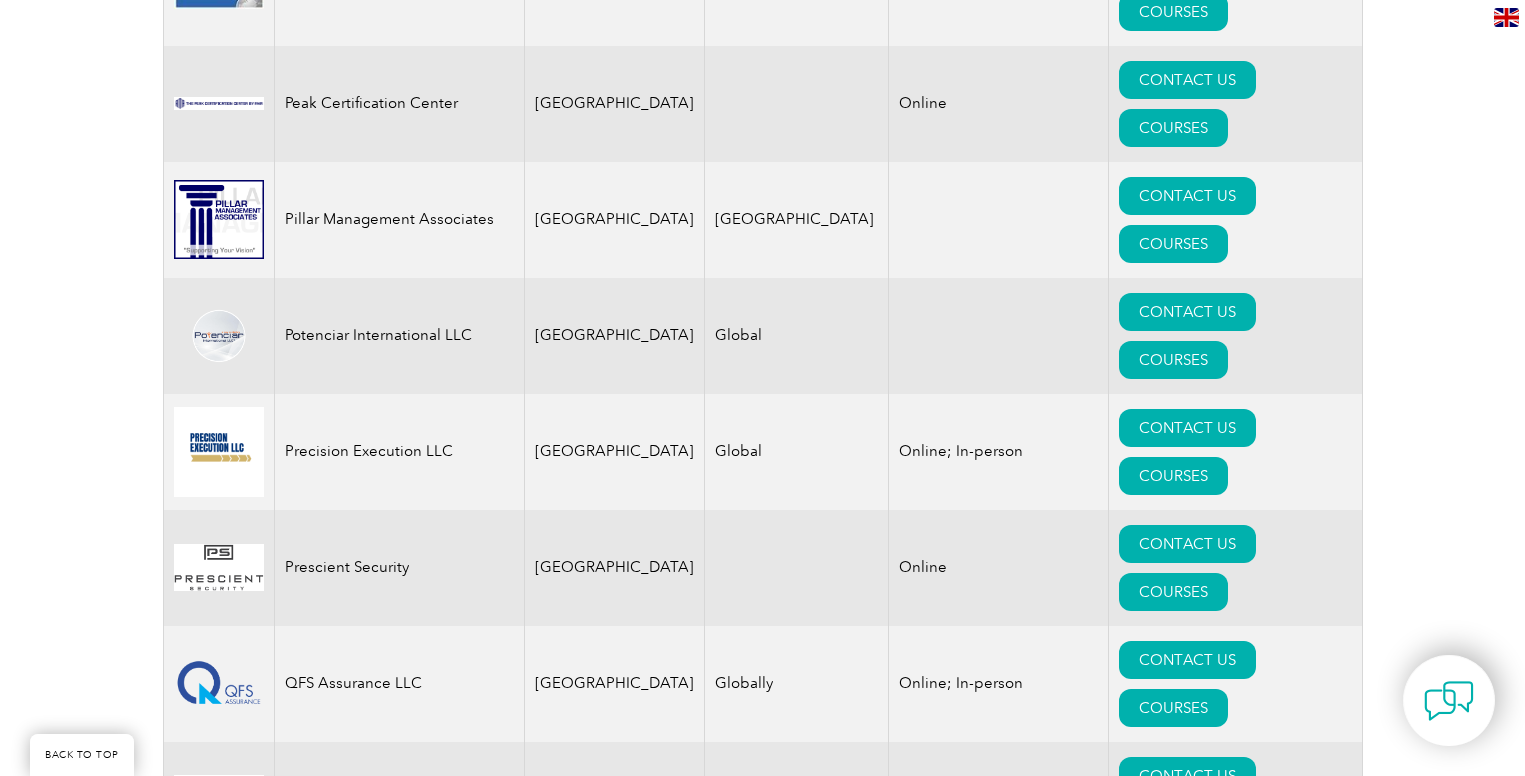 click on "COURSES" at bounding box center [1173, 2686] 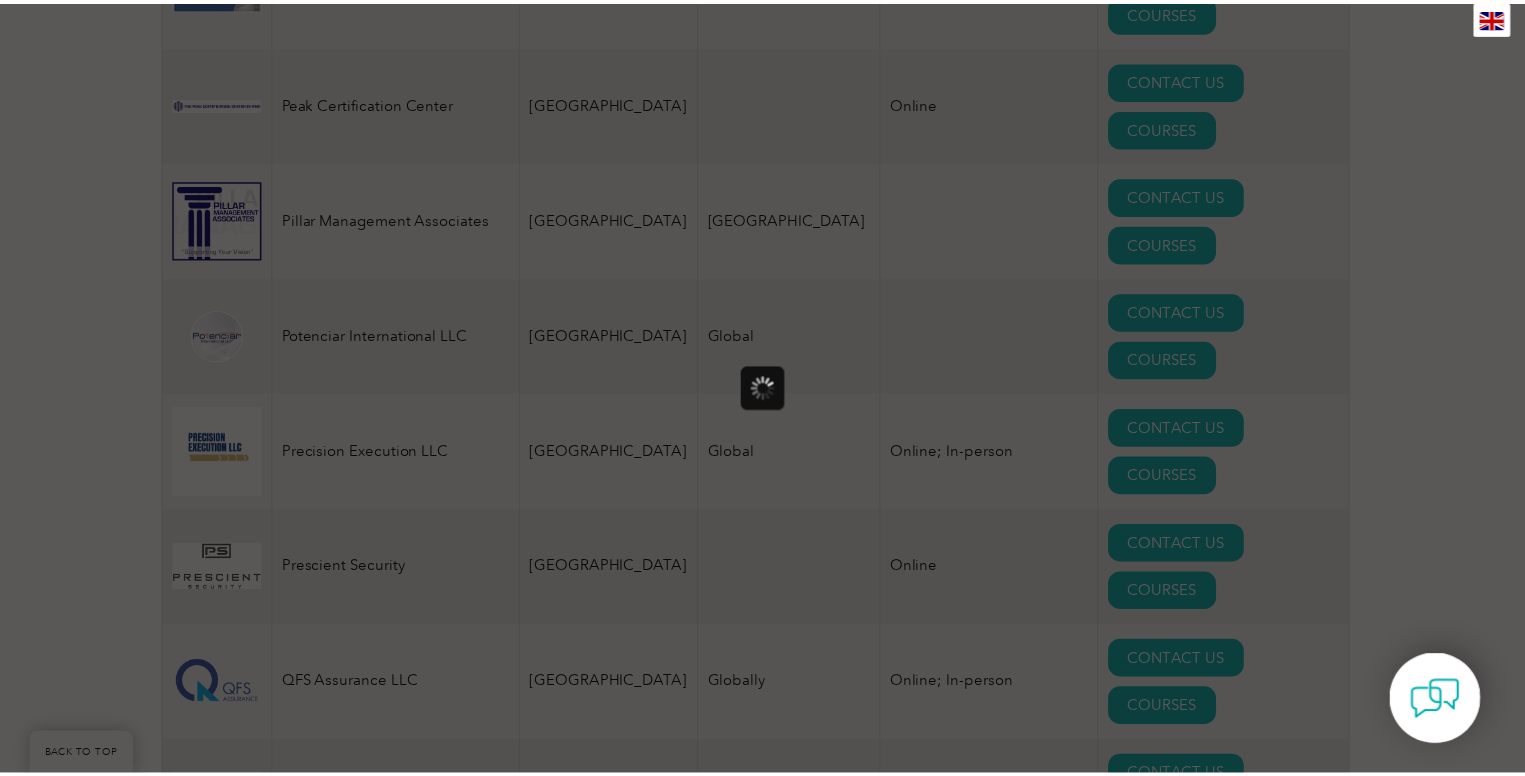 scroll, scrollTop: 0, scrollLeft: 0, axis: both 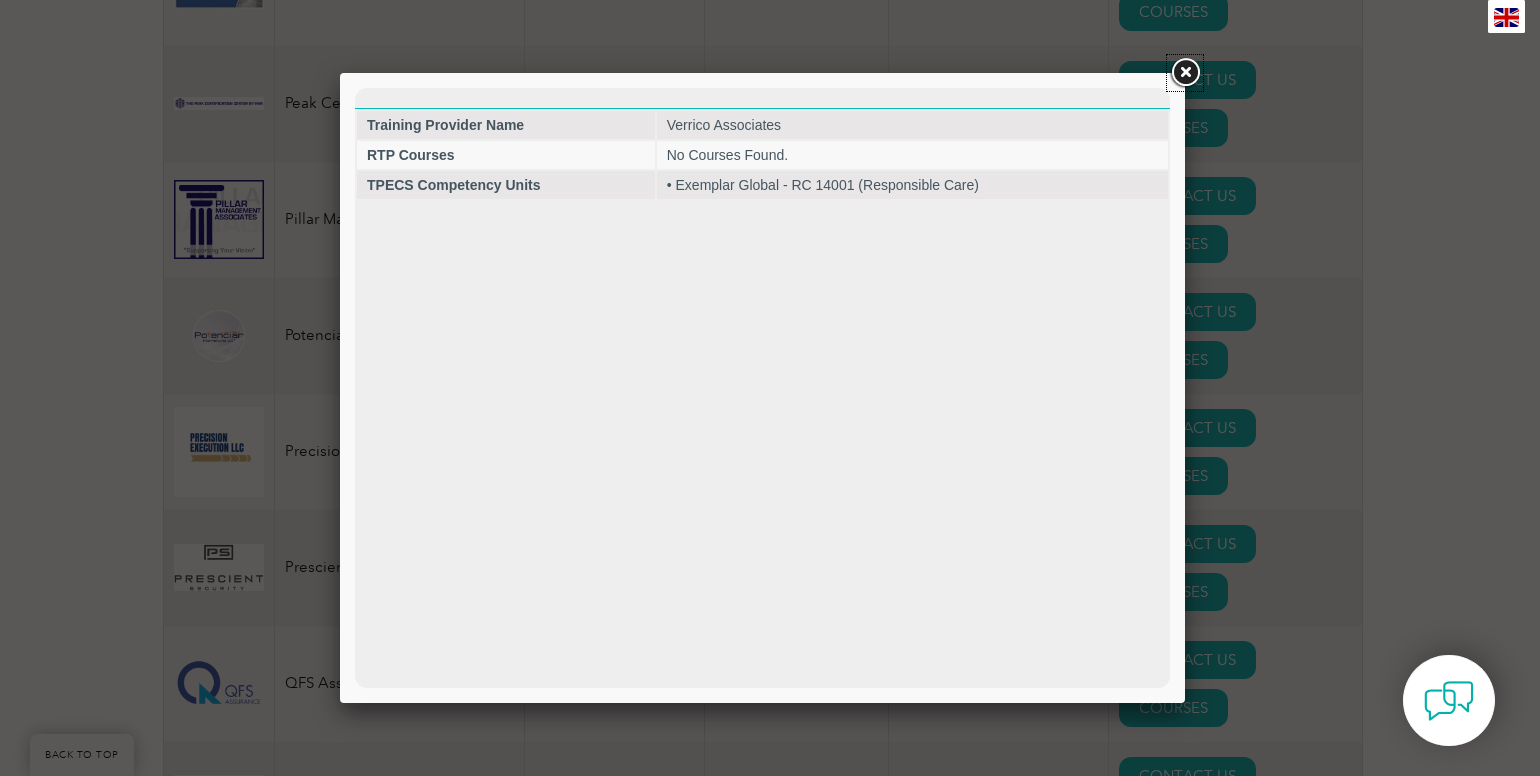 drag, startPoint x: 1189, startPoint y: 69, endPoint x: 1184, endPoint y: 85, distance: 16.763054 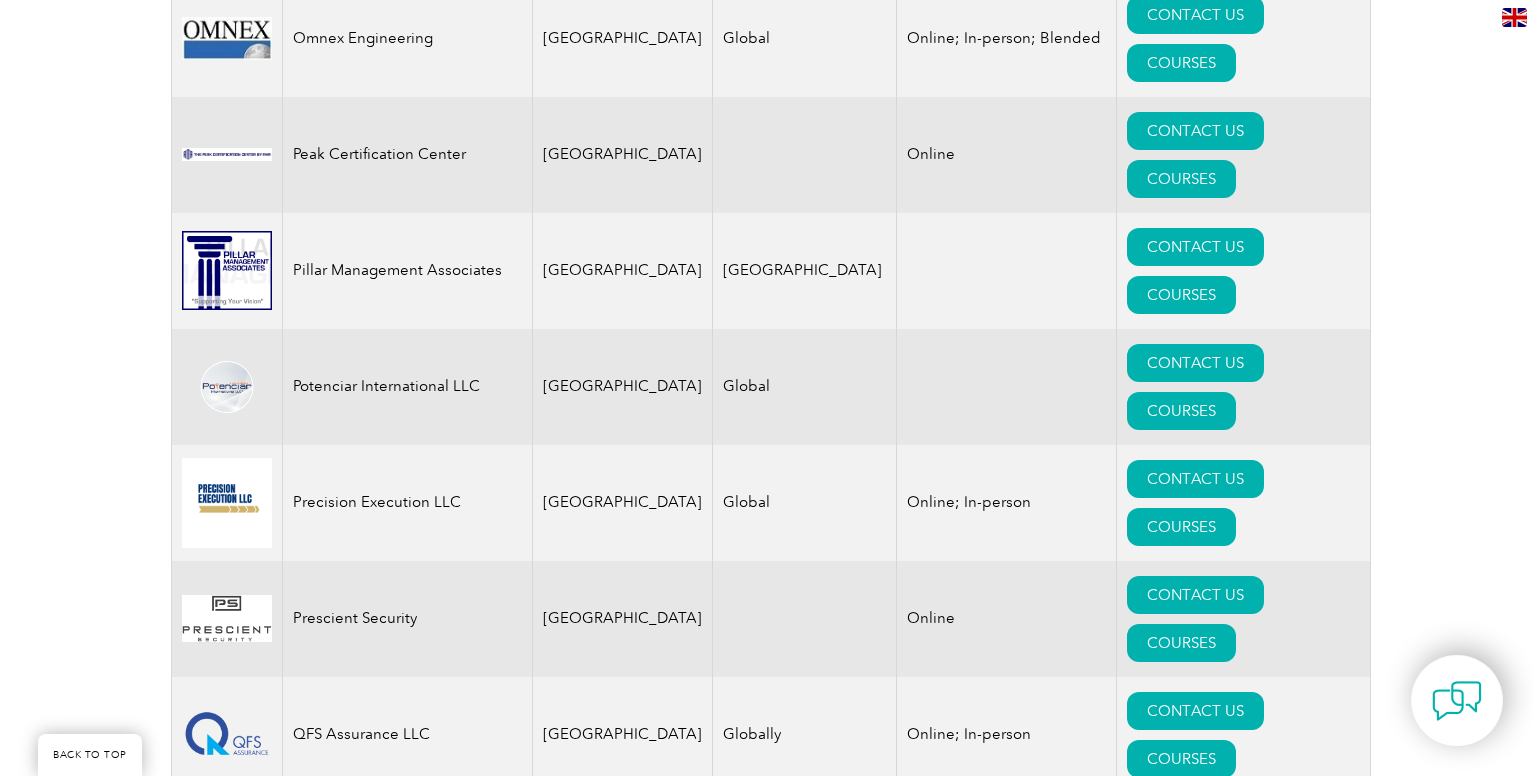 scroll, scrollTop: 4386, scrollLeft: 0, axis: vertical 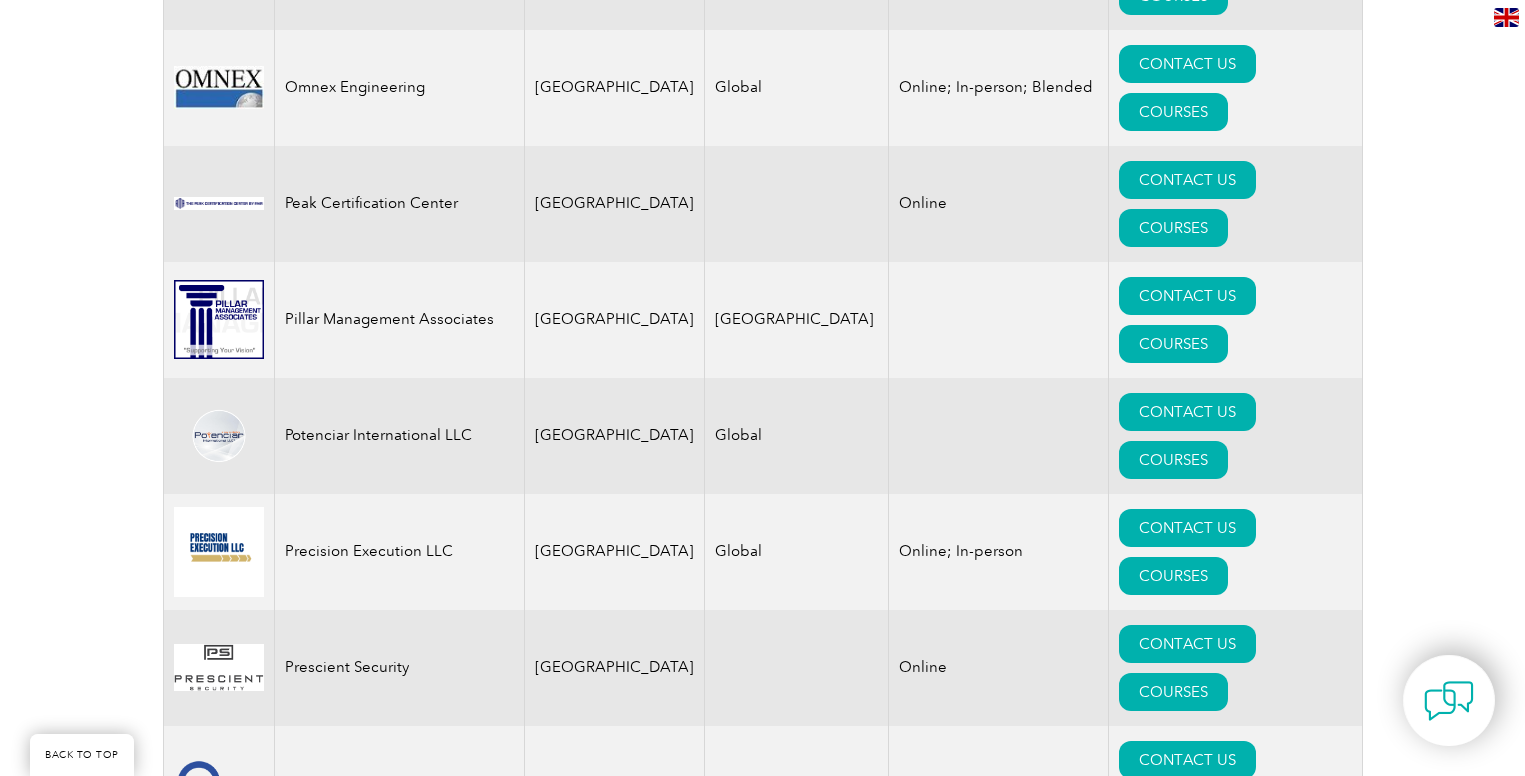 click on "COURSES" at bounding box center [1173, 2551] 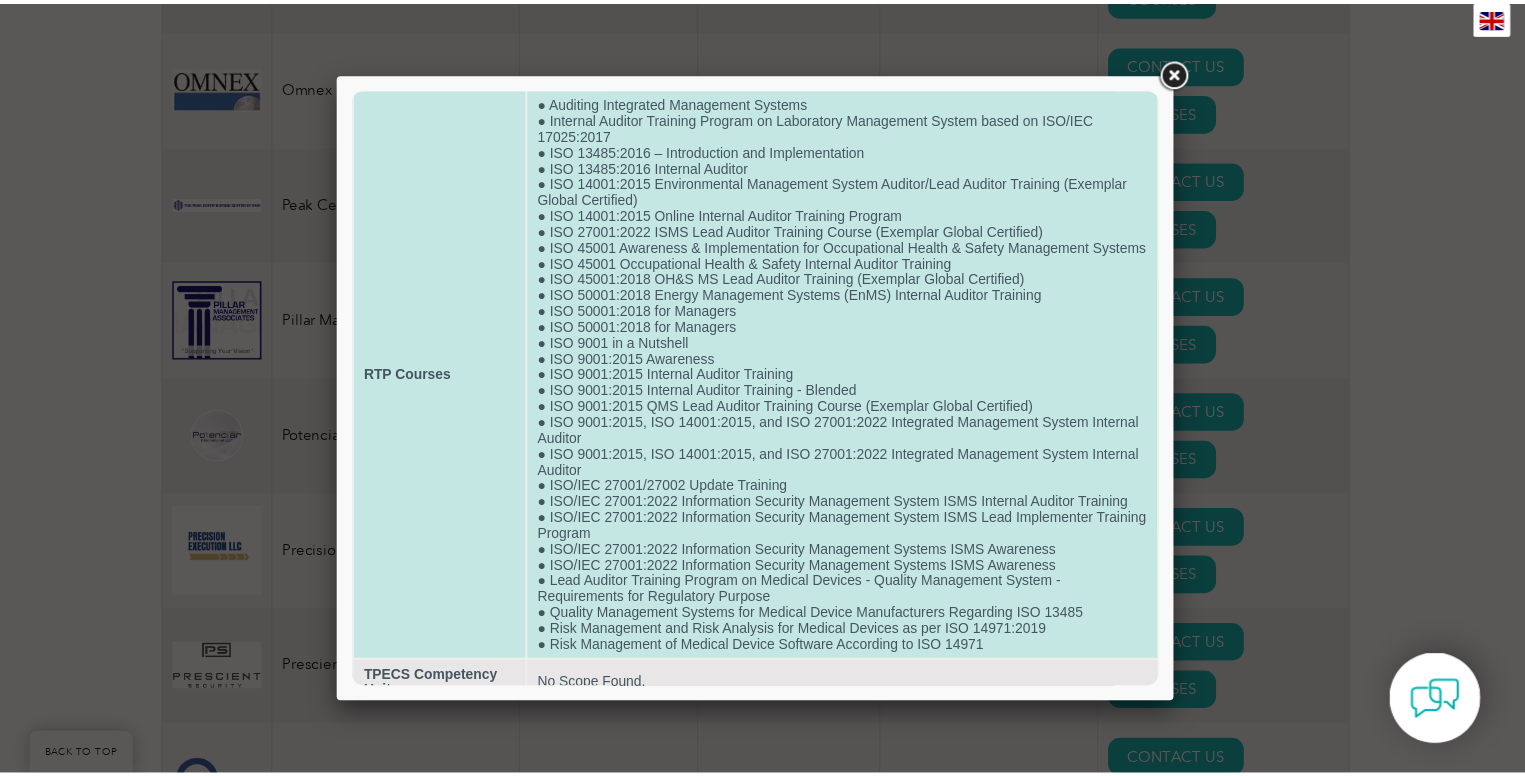 scroll, scrollTop: 105, scrollLeft: 0, axis: vertical 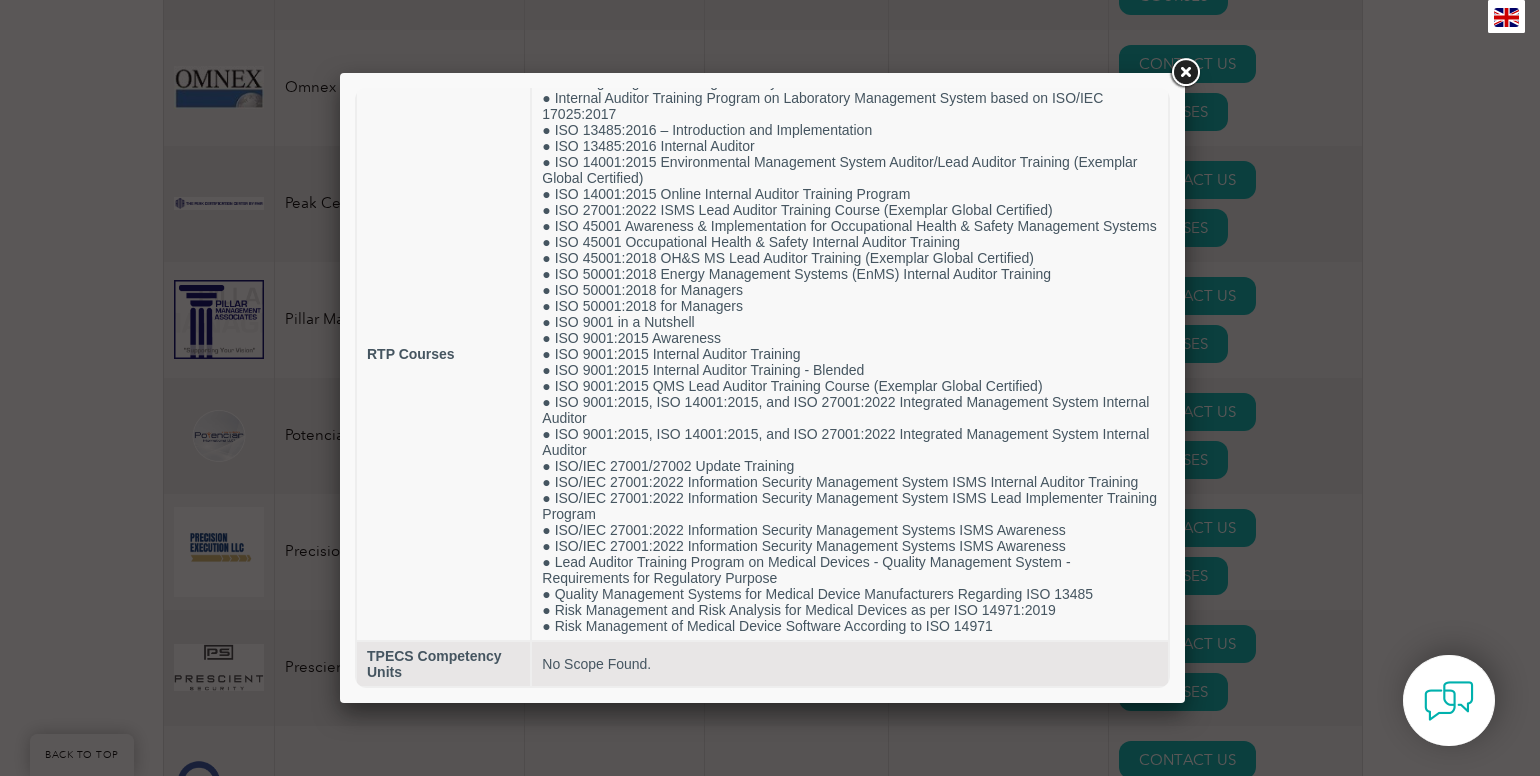 click at bounding box center (1185, 73) 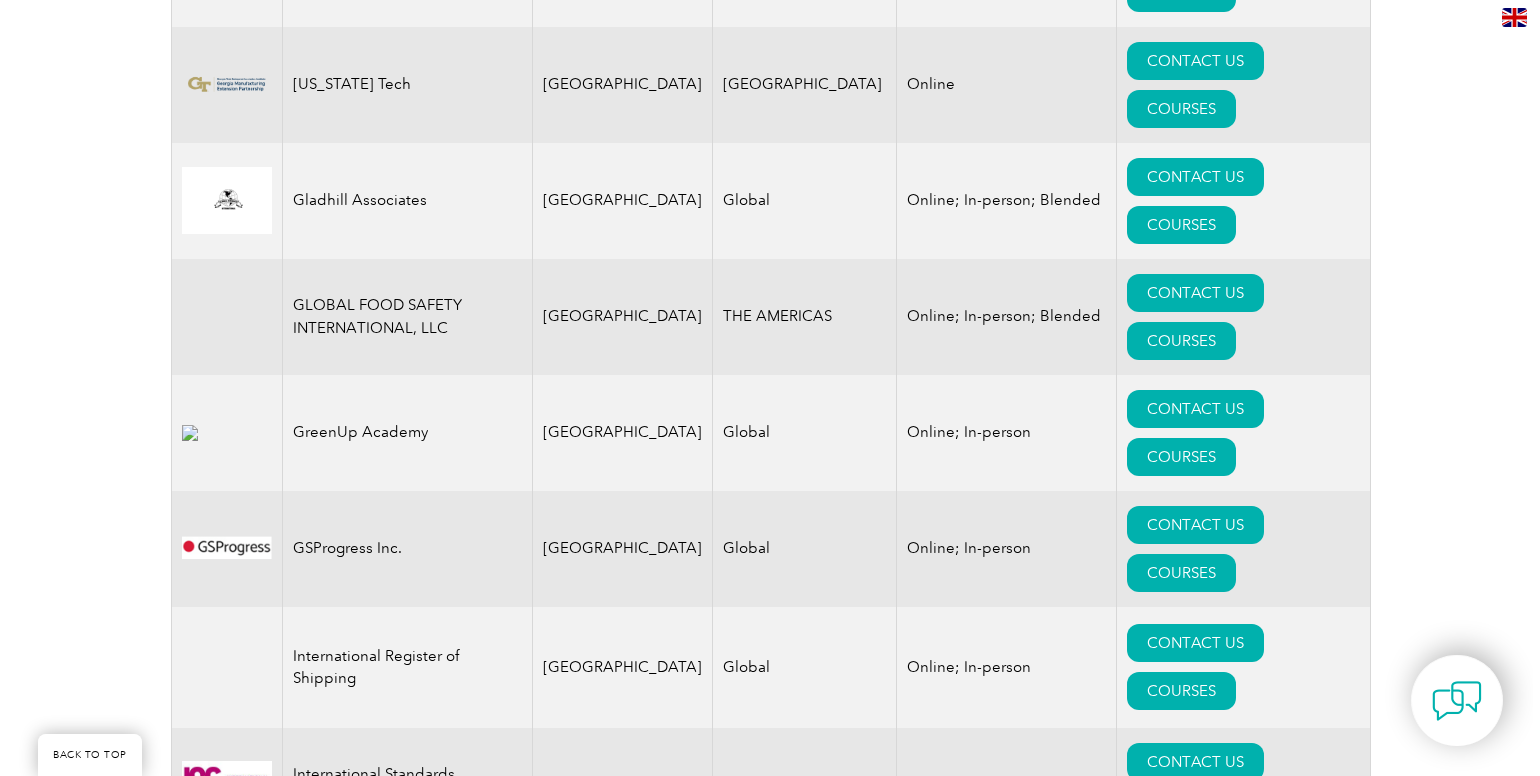 scroll, scrollTop: 2586, scrollLeft: 0, axis: vertical 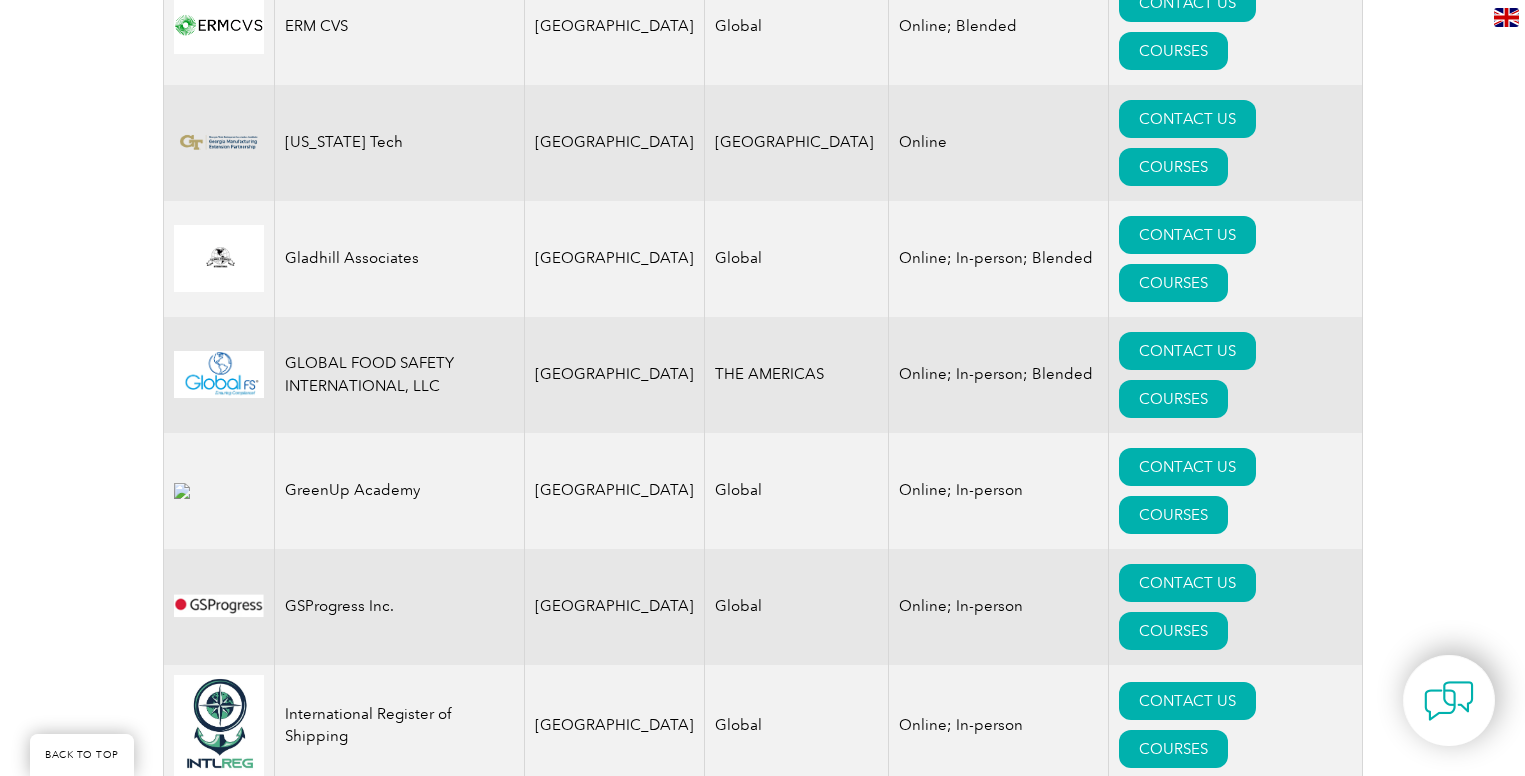 click on "COURSES" at bounding box center (1173, 1448) 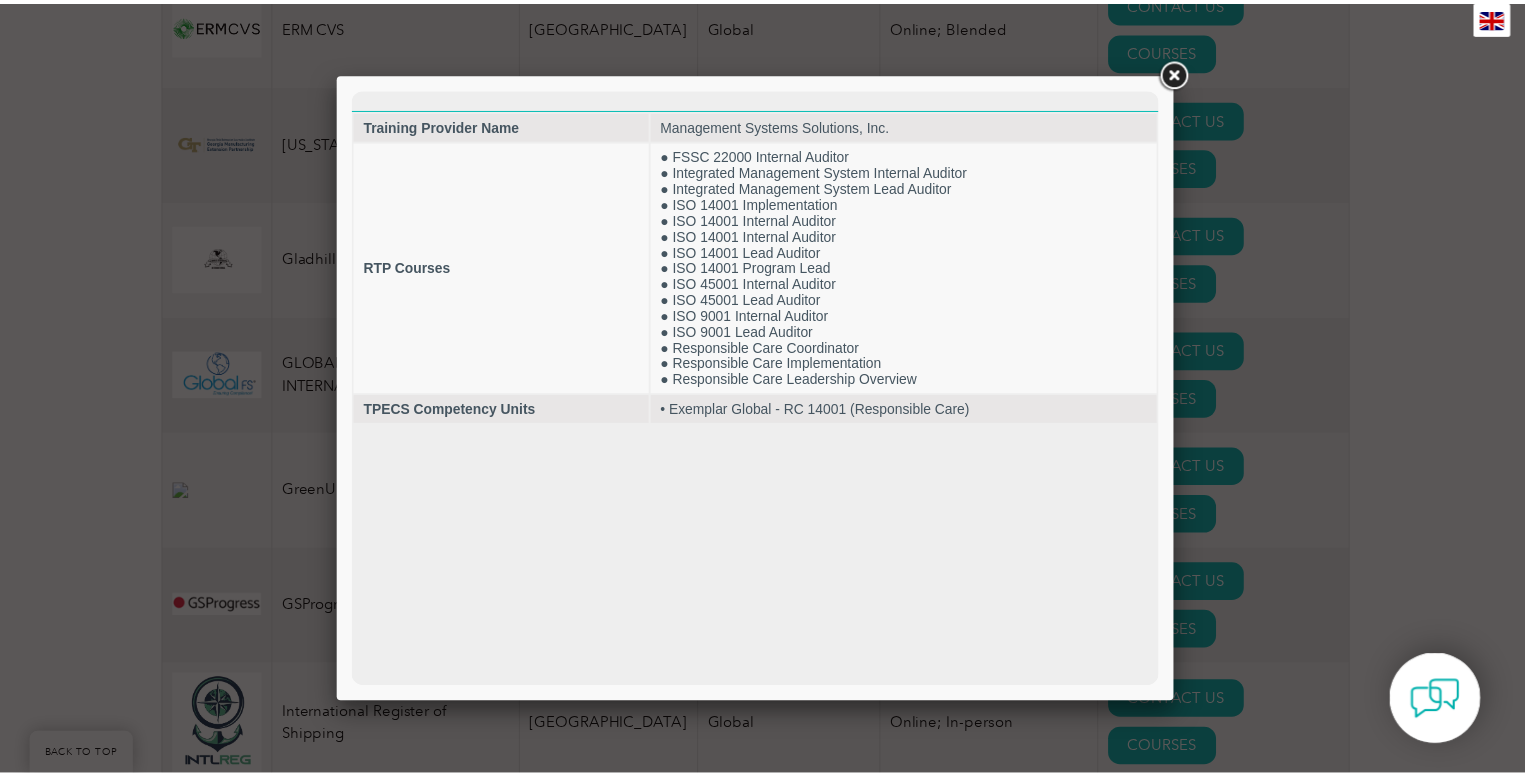 scroll, scrollTop: 0, scrollLeft: 0, axis: both 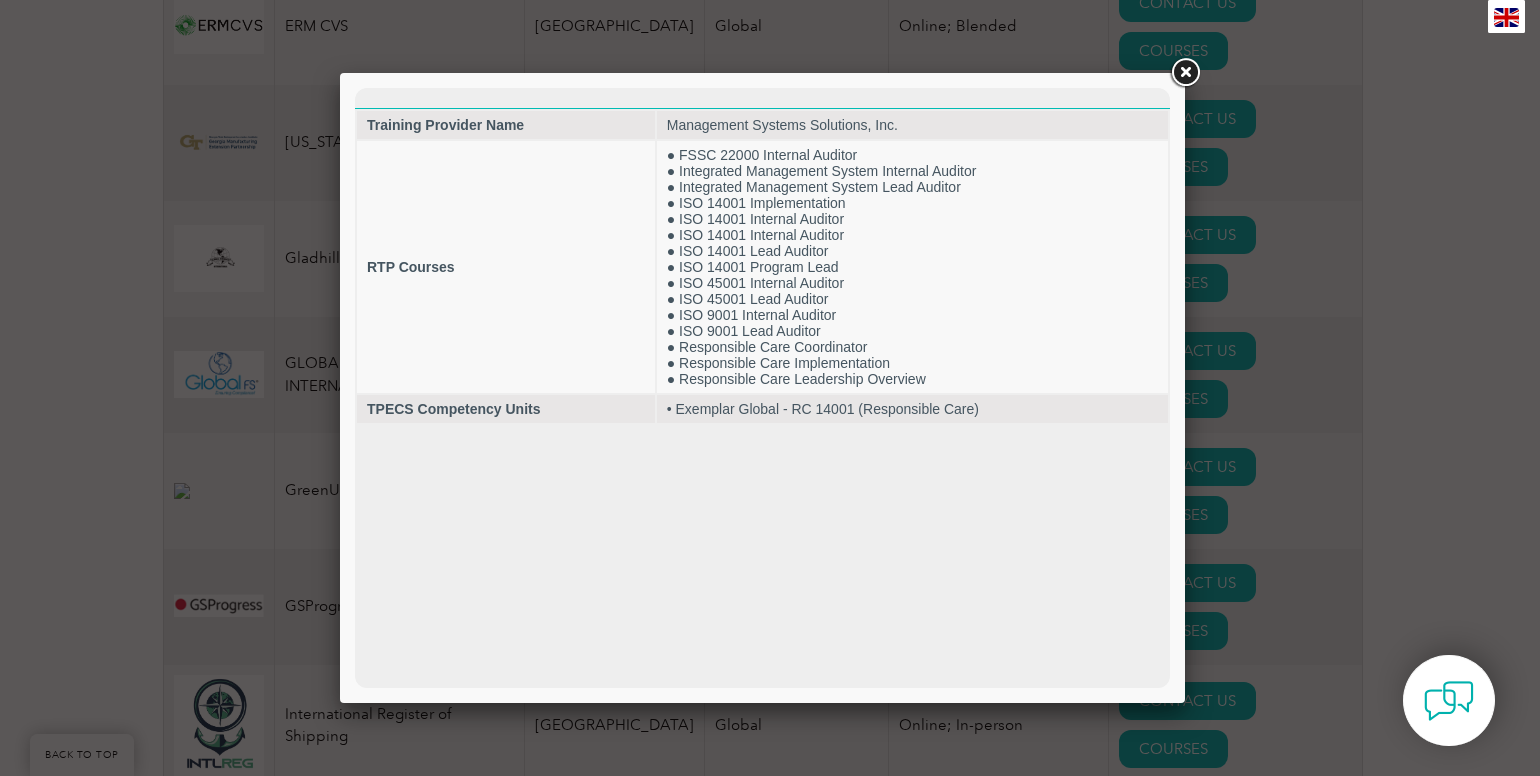 click at bounding box center (1185, 73) 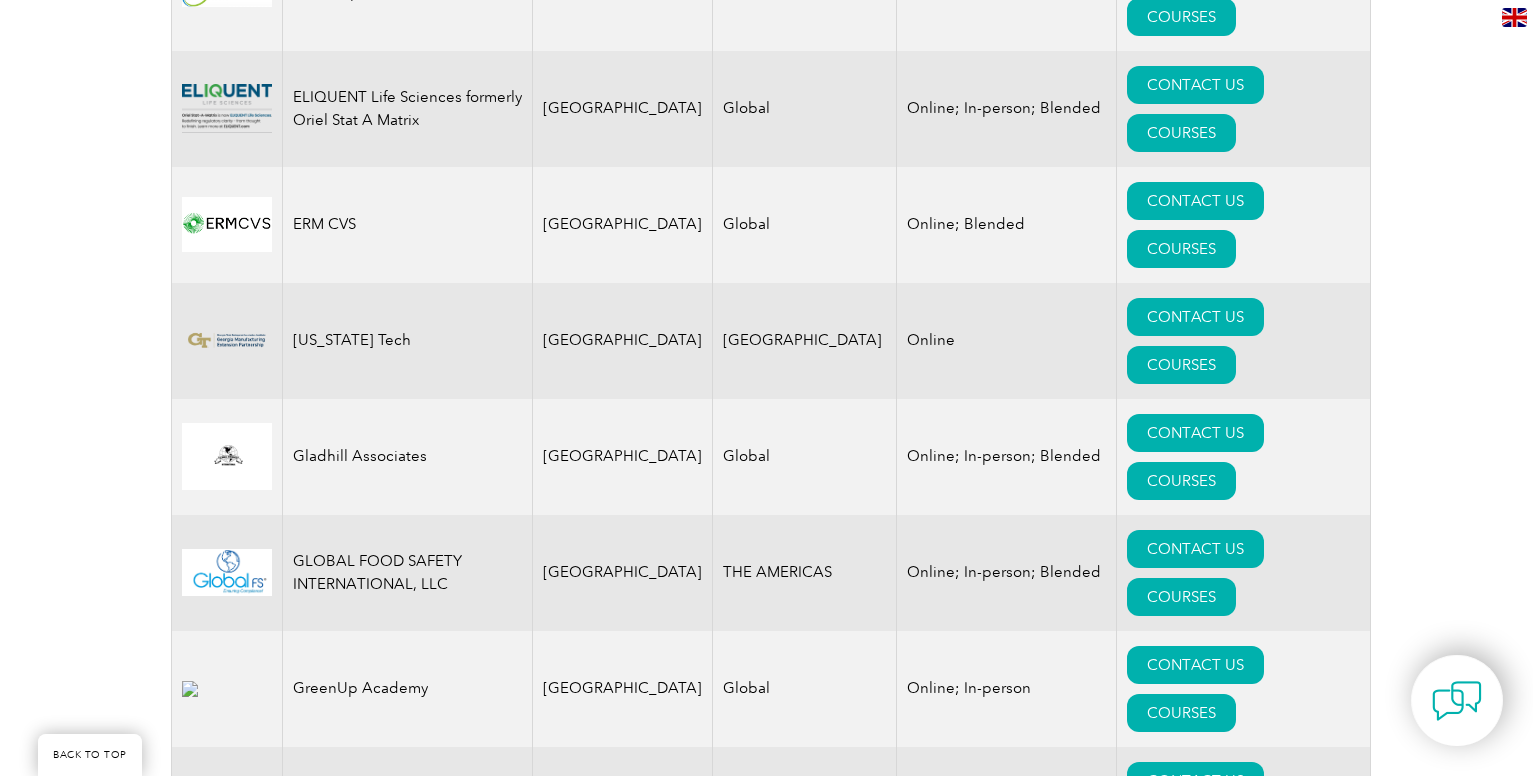 scroll, scrollTop: 2386, scrollLeft: 0, axis: vertical 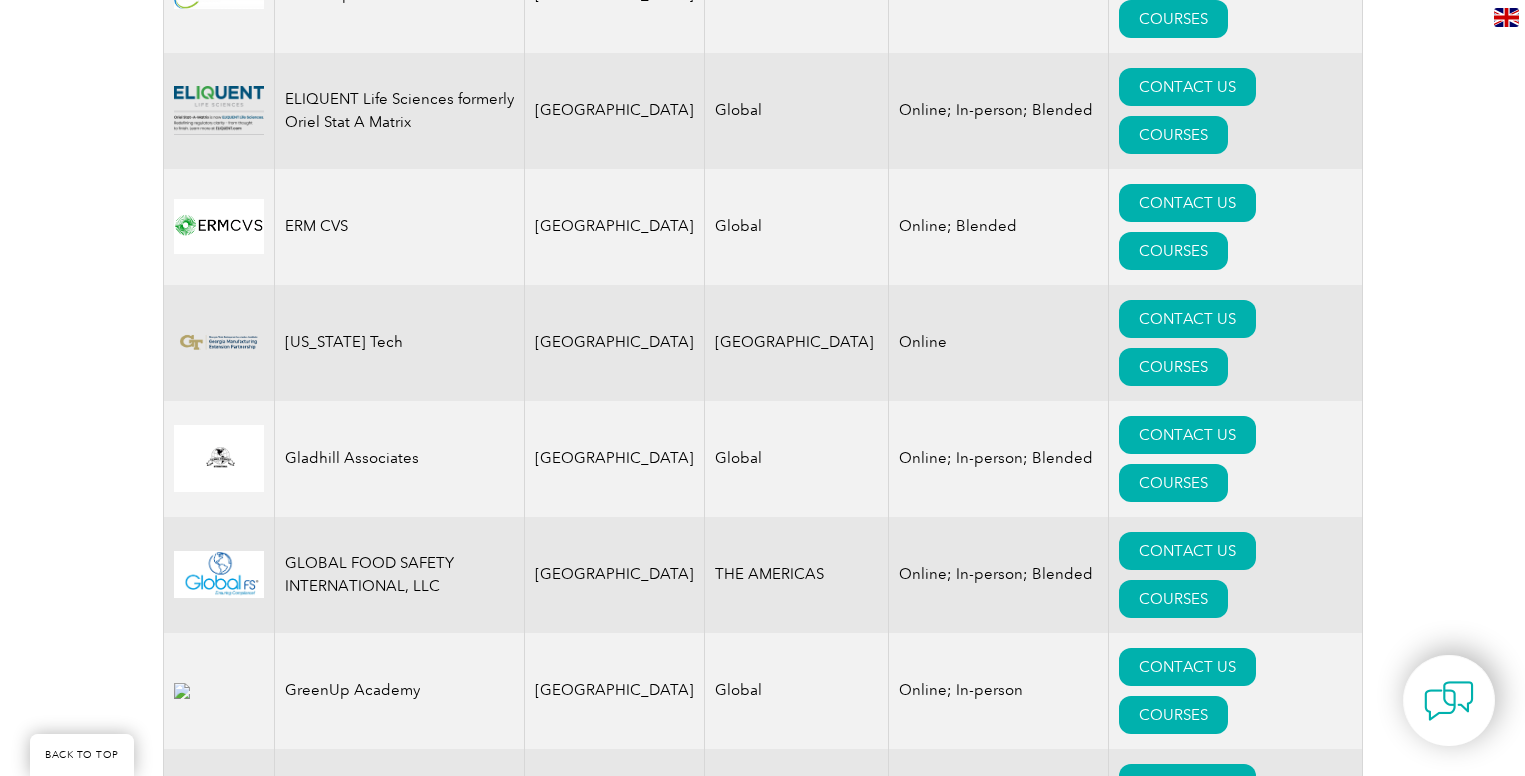click on "CONTACT US   COURSES" at bounding box center (1235, 1508) 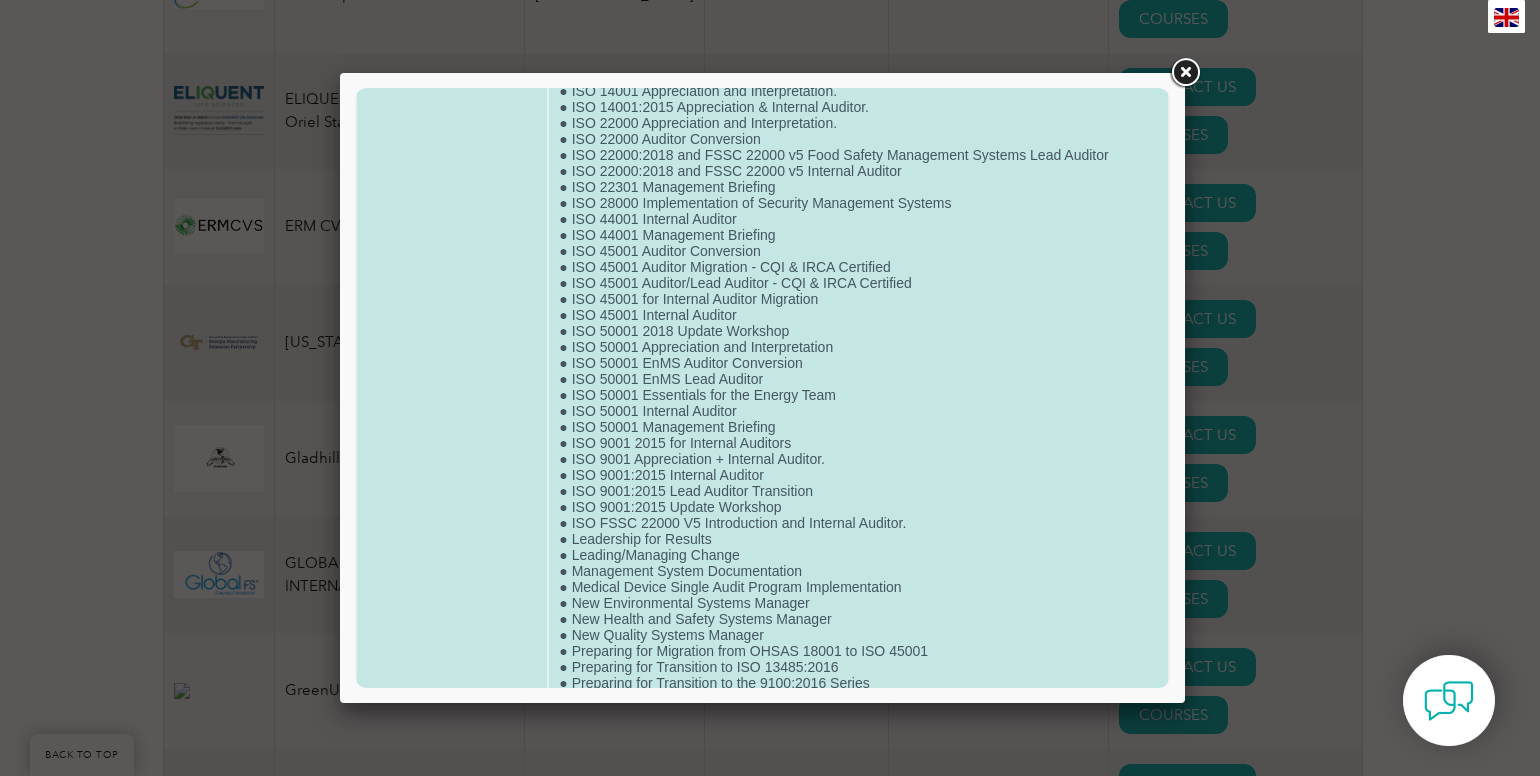 scroll, scrollTop: 1100, scrollLeft: 0, axis: vertical 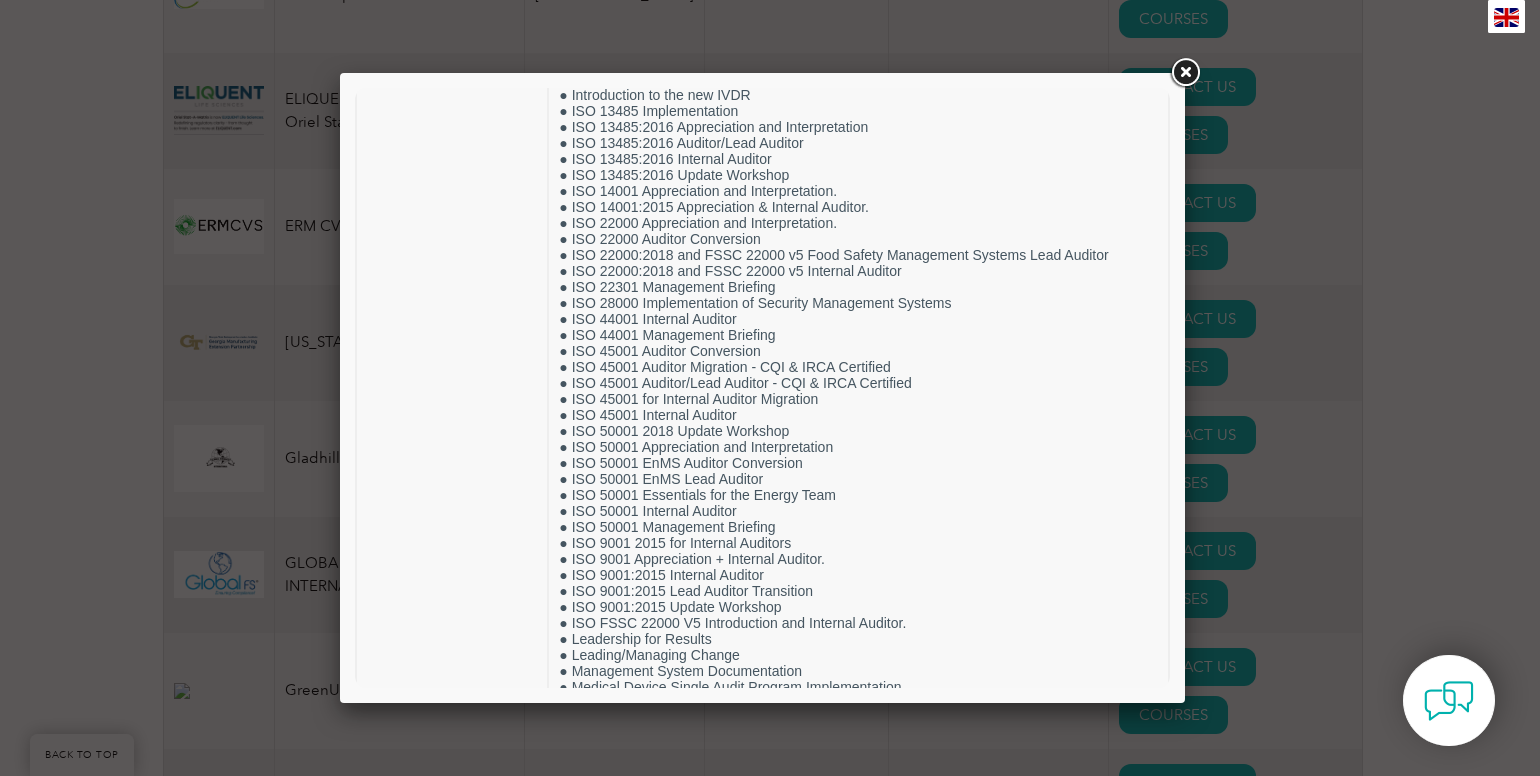 click at bounding box center [1185, 73] 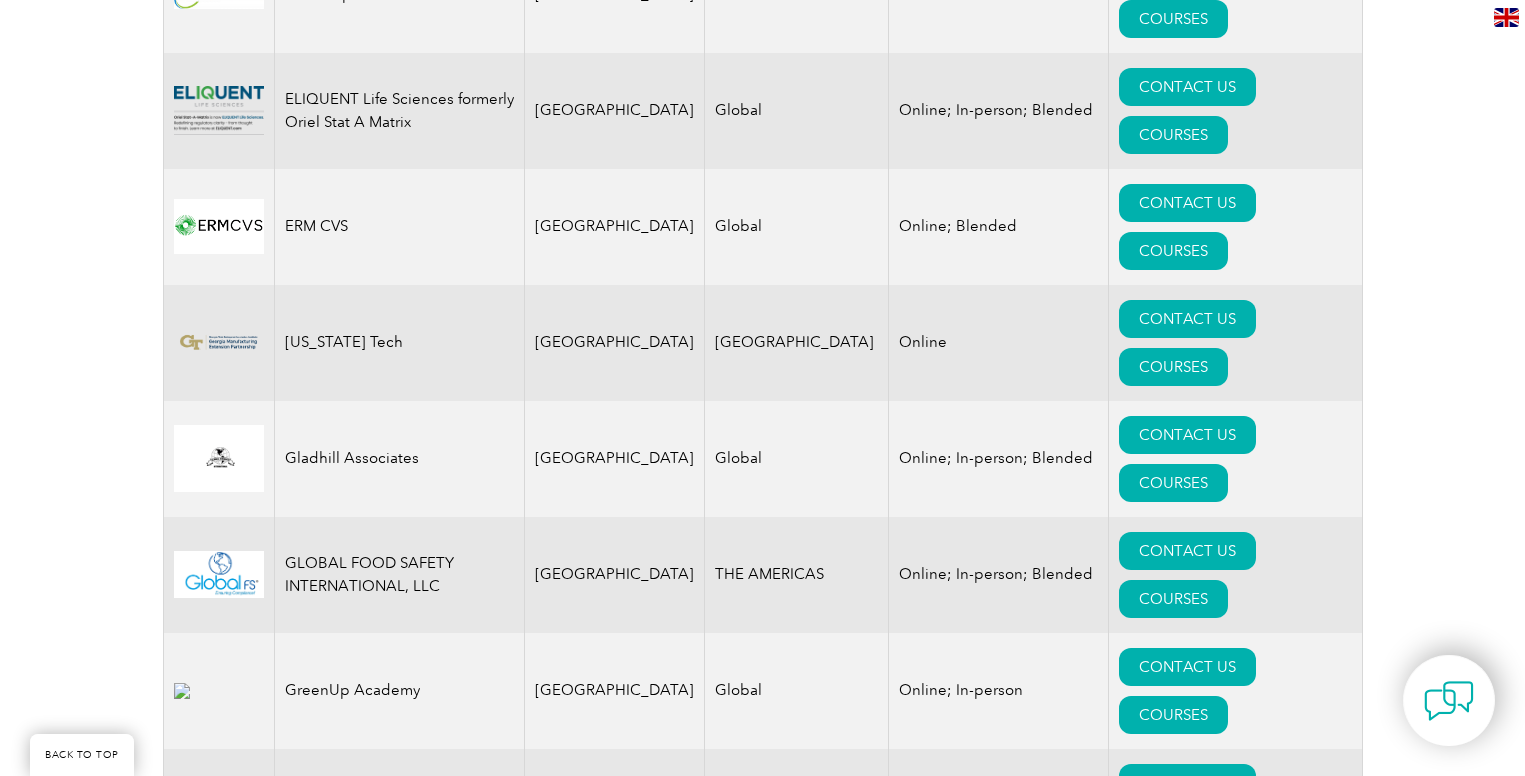click on "COURSES" at bounding box center [1173, 1184] 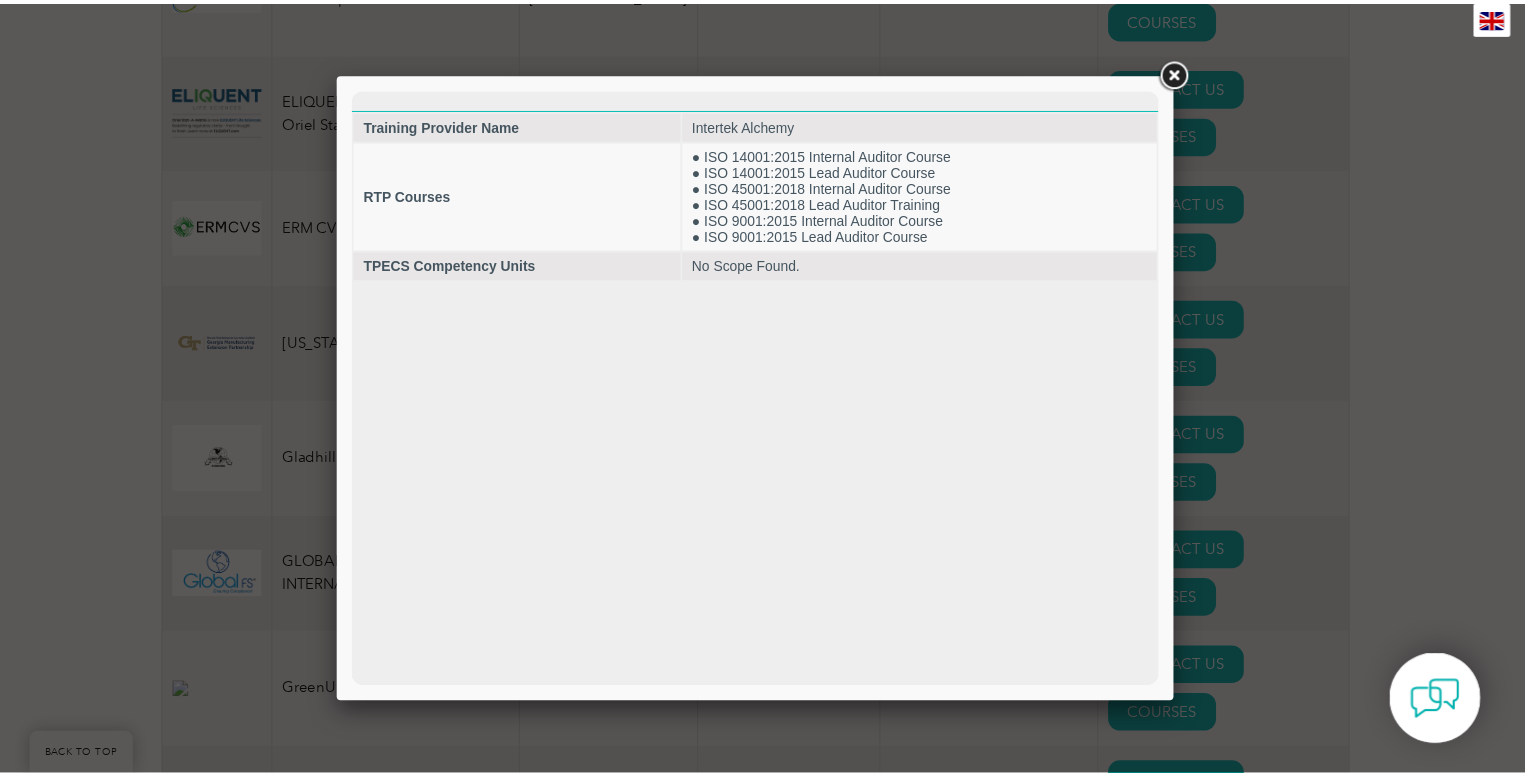 scroll, scrollTop: 0, scrollLeft: 0, axis: both 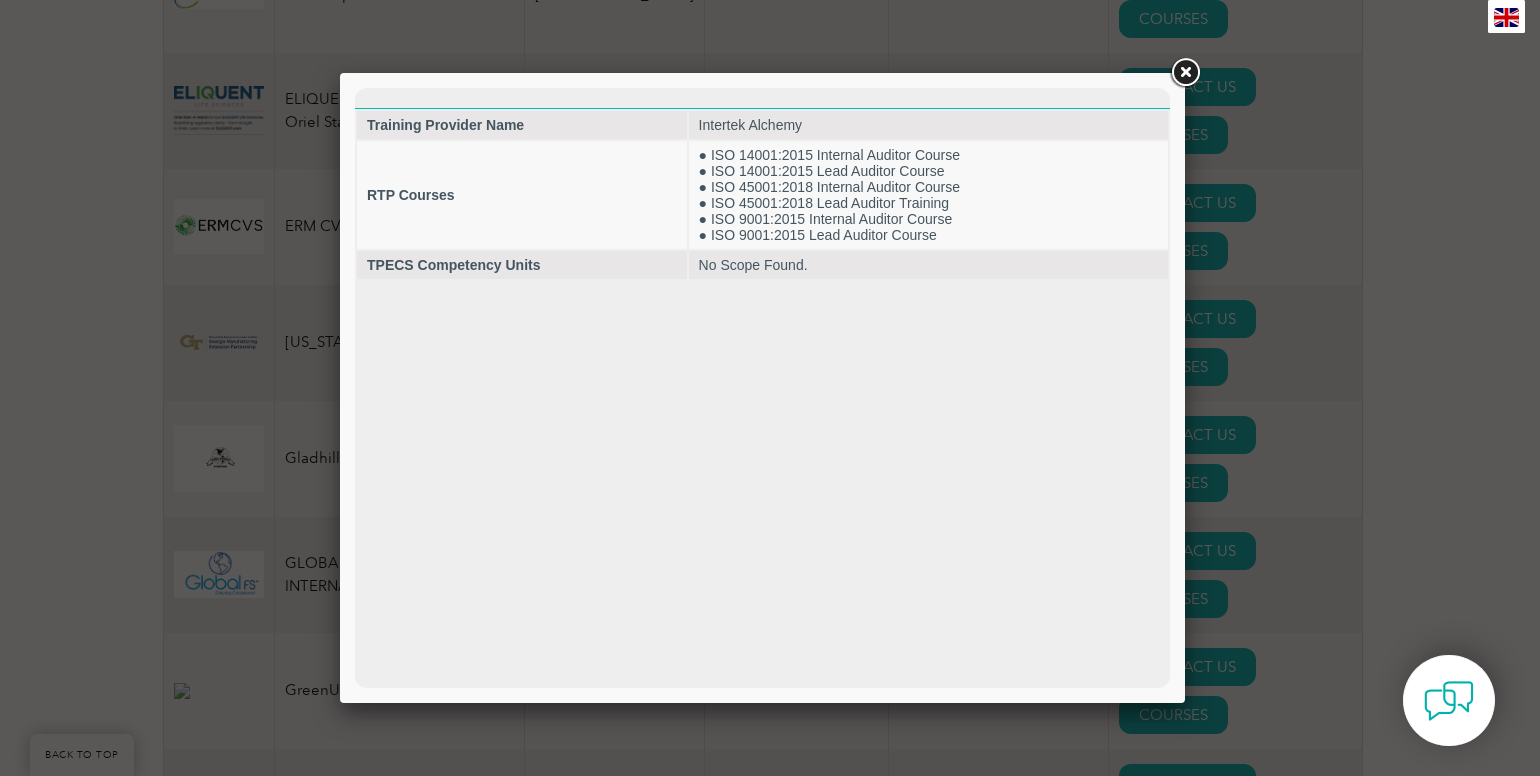 click at bounding box center [1185, 73] 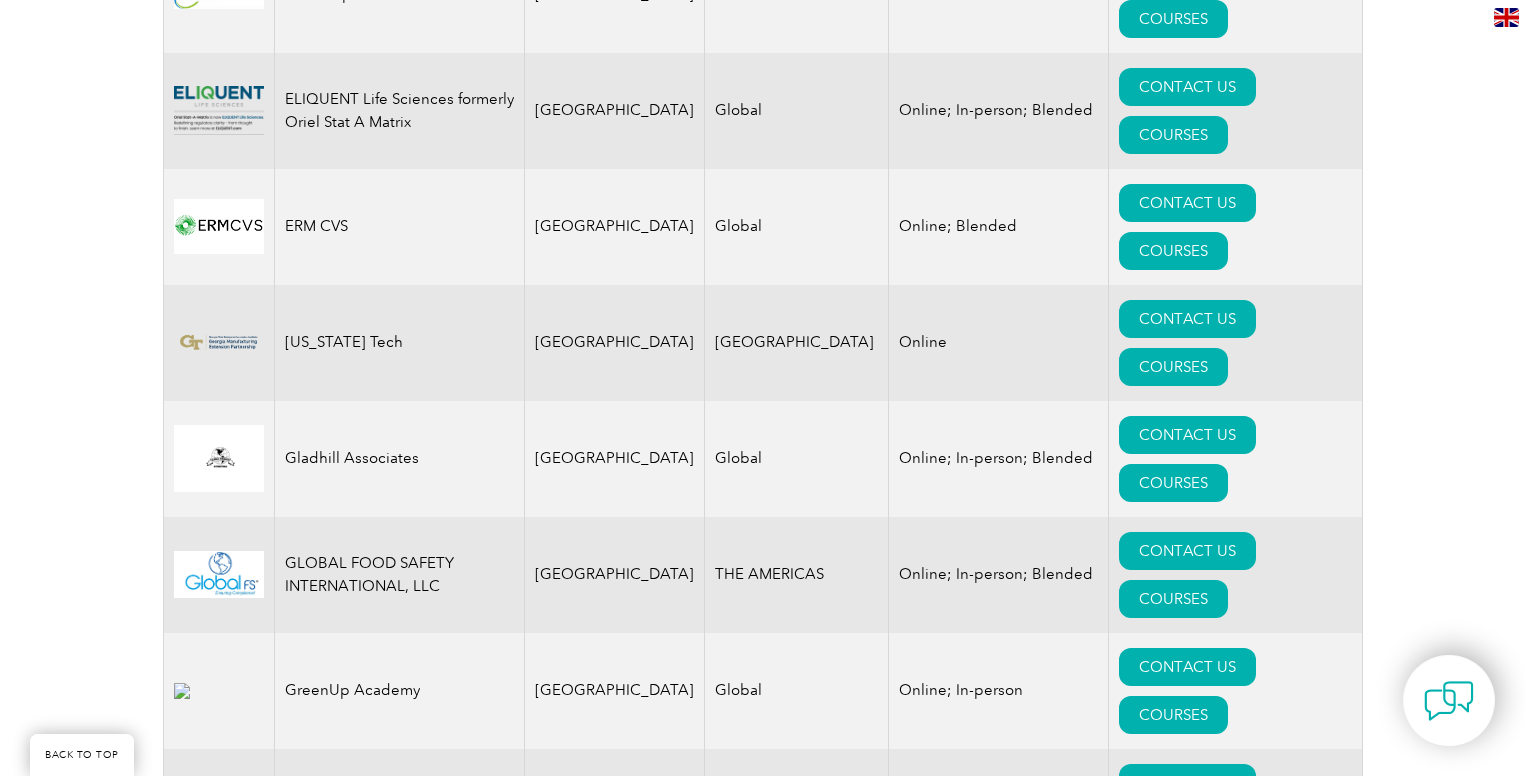 click on "CONTACT US" at bounding box center [1187, 1136] 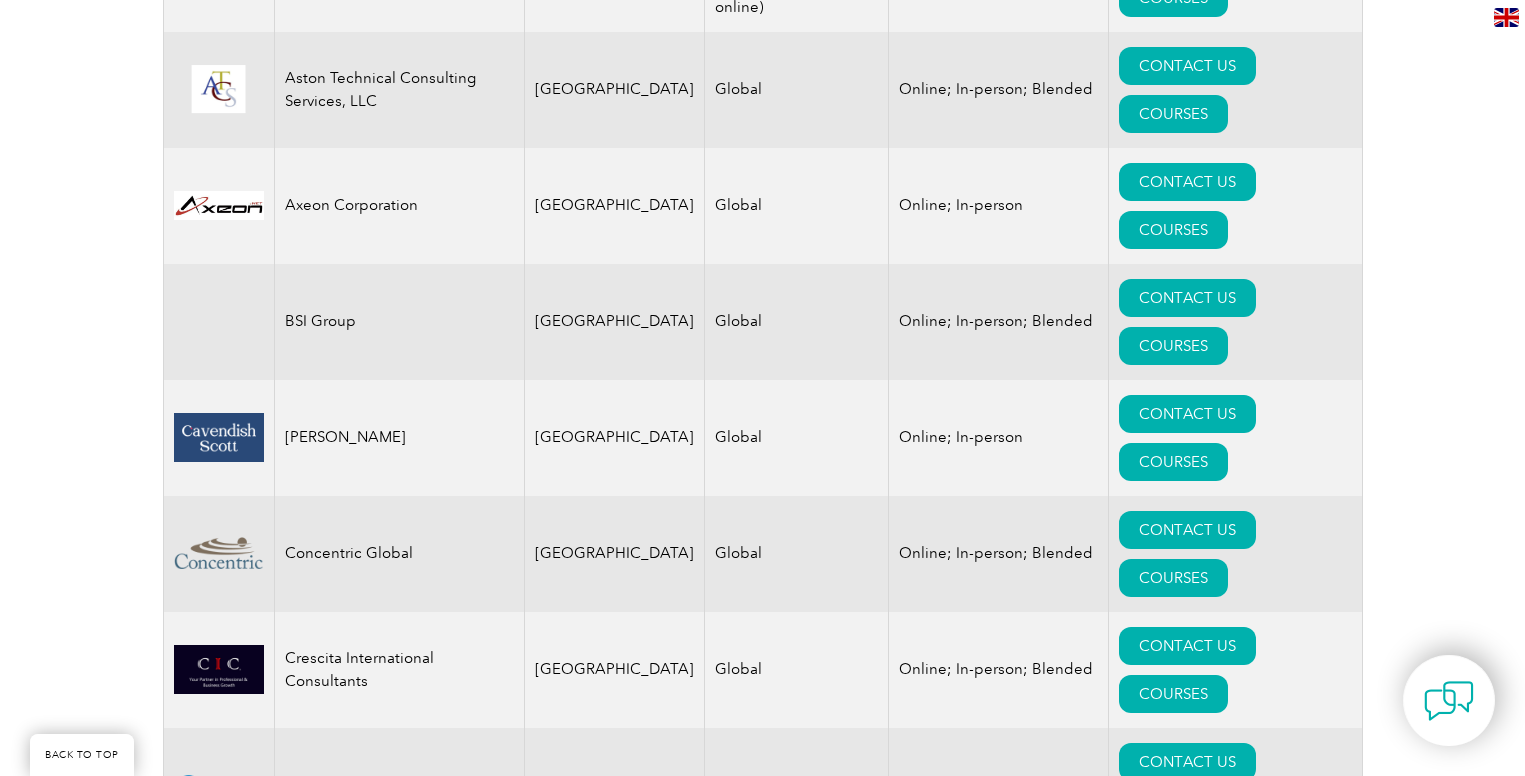 scroll, scrollTop: 1086, scrollLeft: 0, axis: vertical 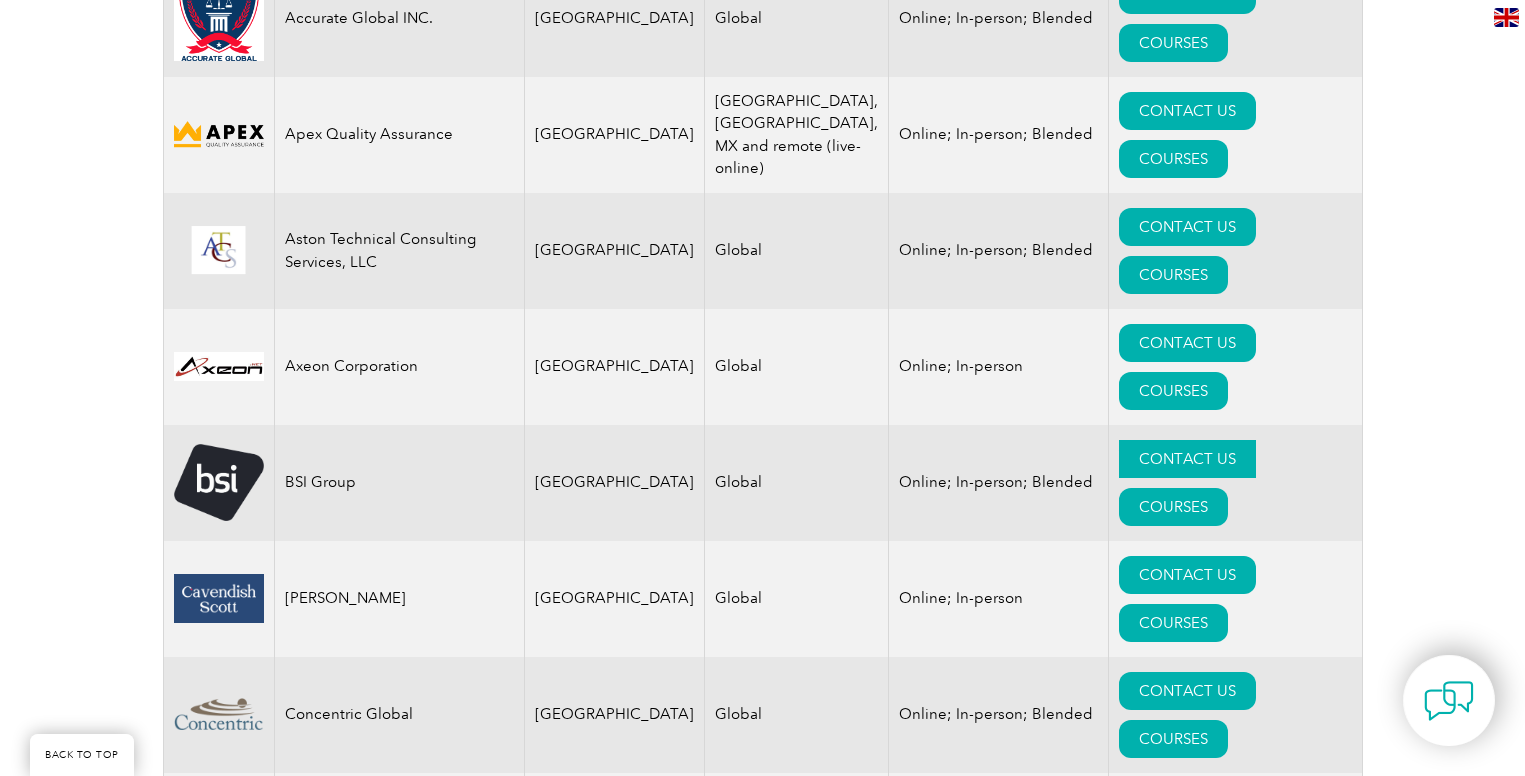 click on "CONTACT US" at bounding box center [1187, 459] 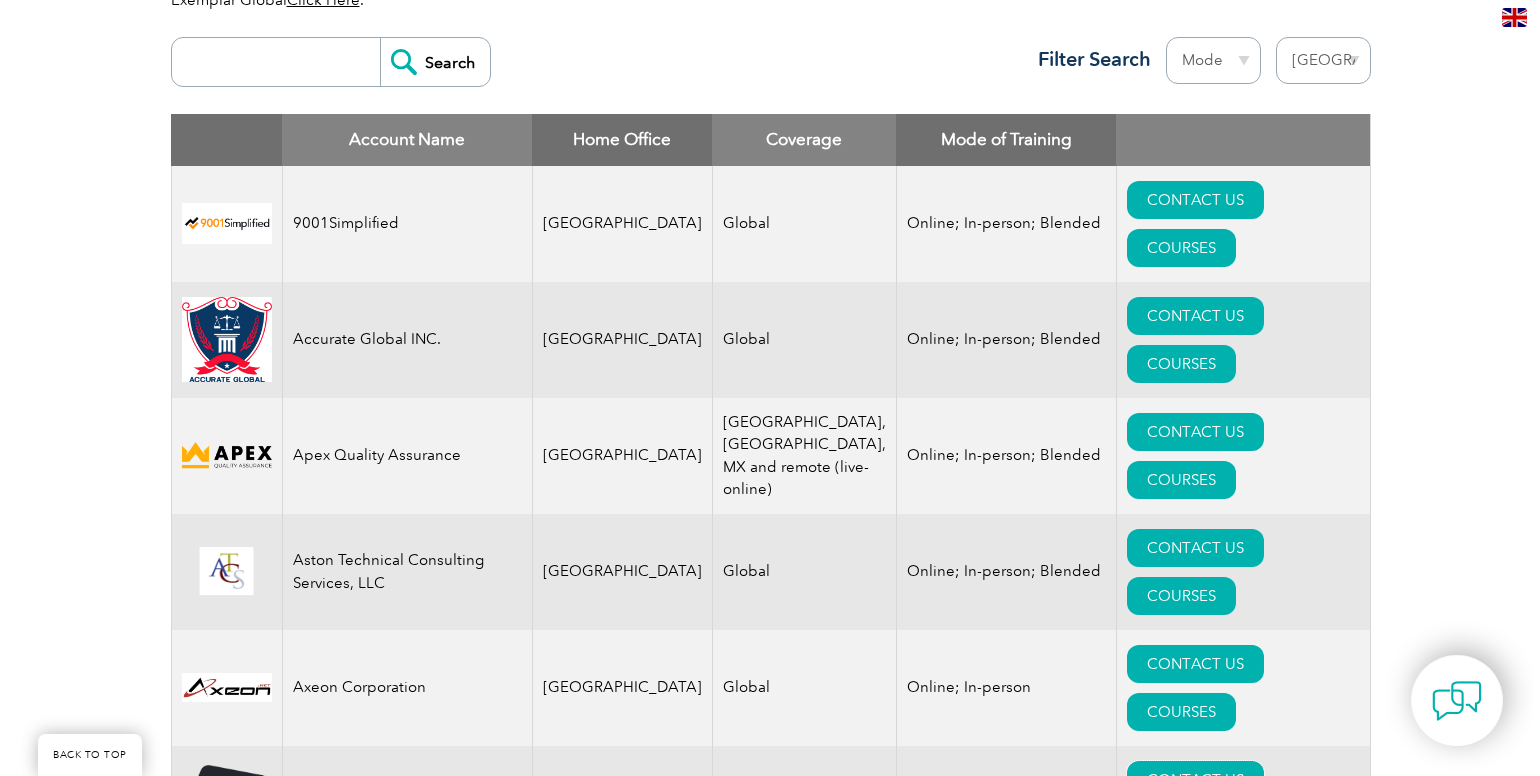 scroll, scrollTop: 786, scrollLeft: 0, axis: vertical 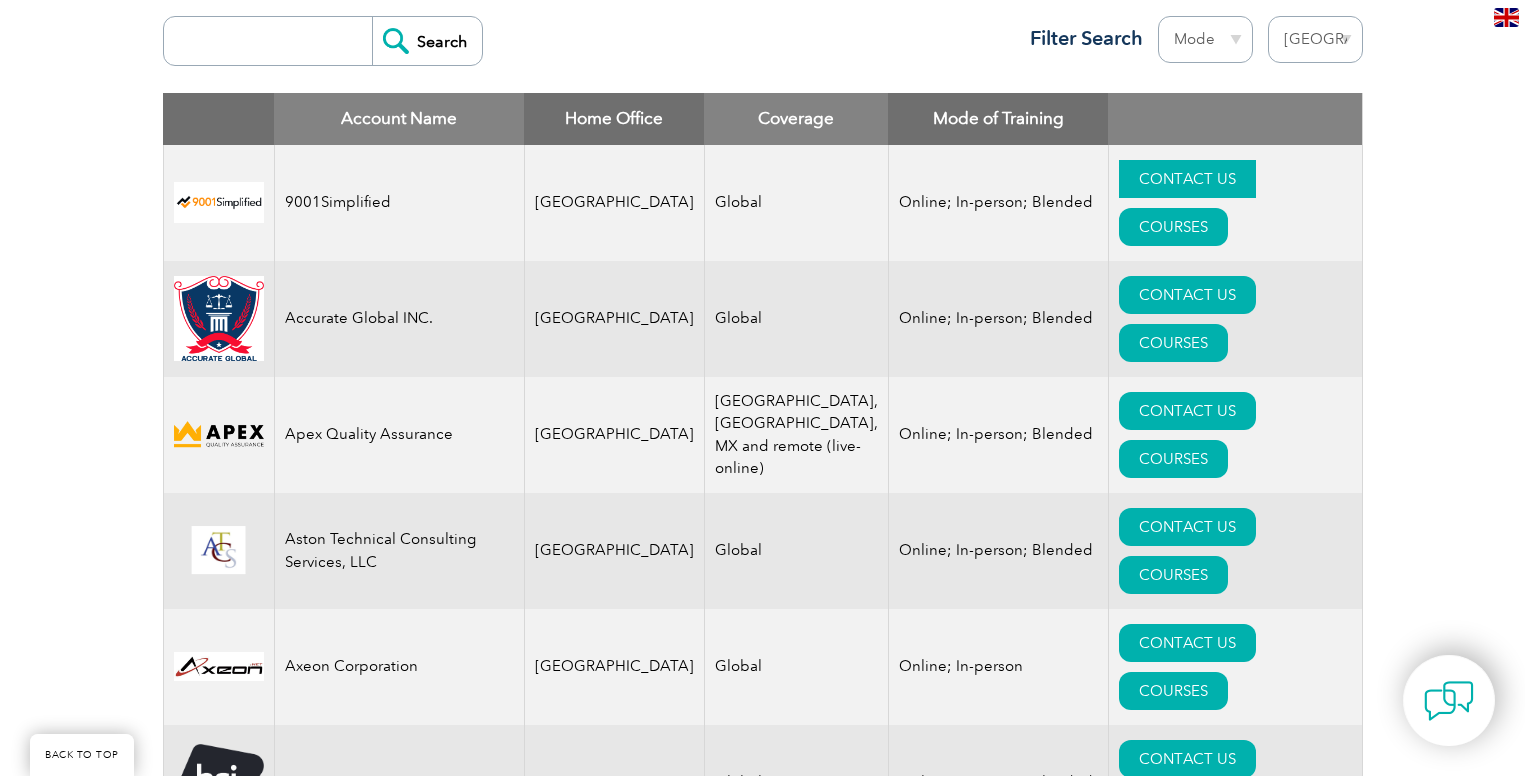 click on "CONTACT US" at bounding box center (1187, 179) 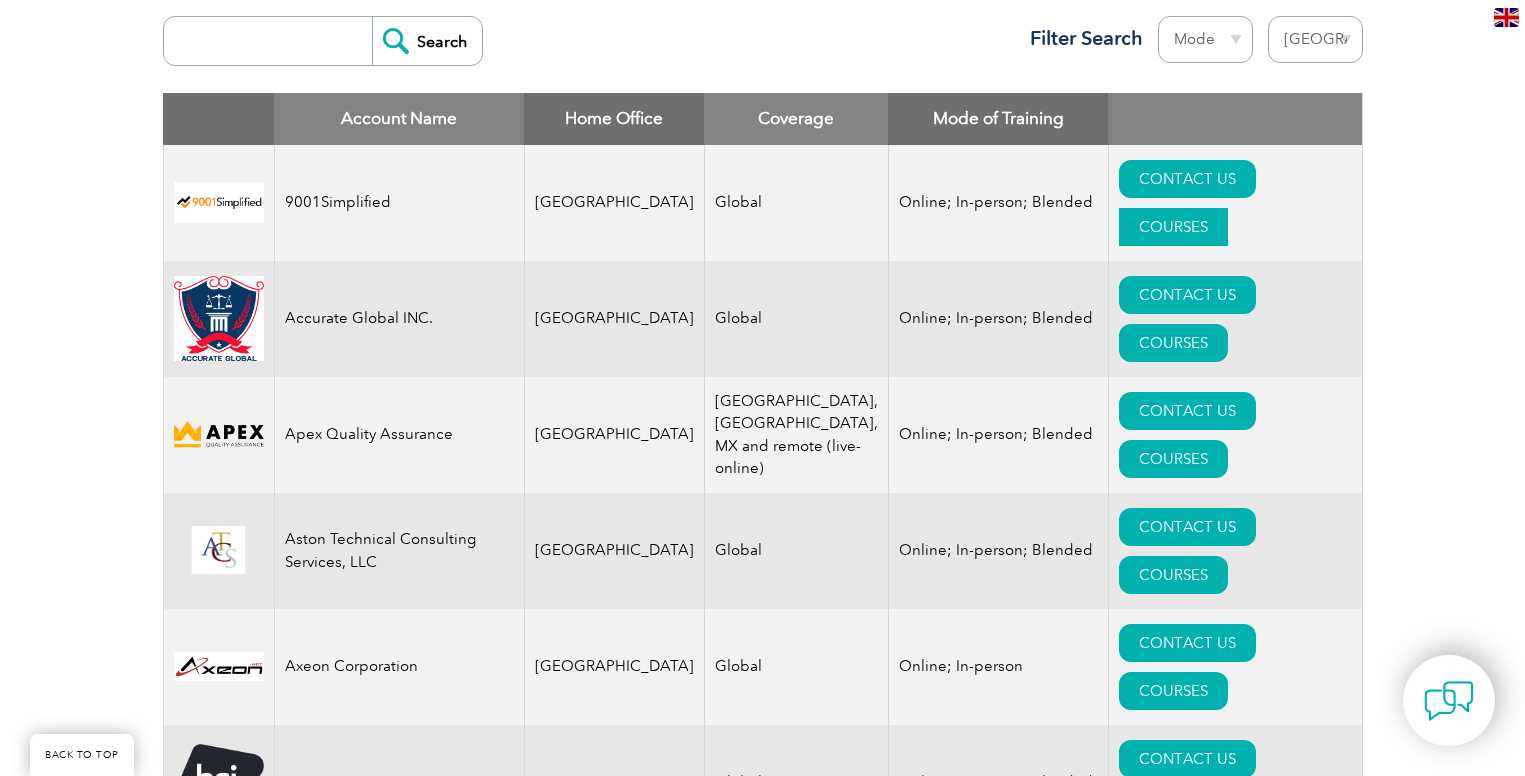click on "COURSES" at bounding box center (1173, 227) 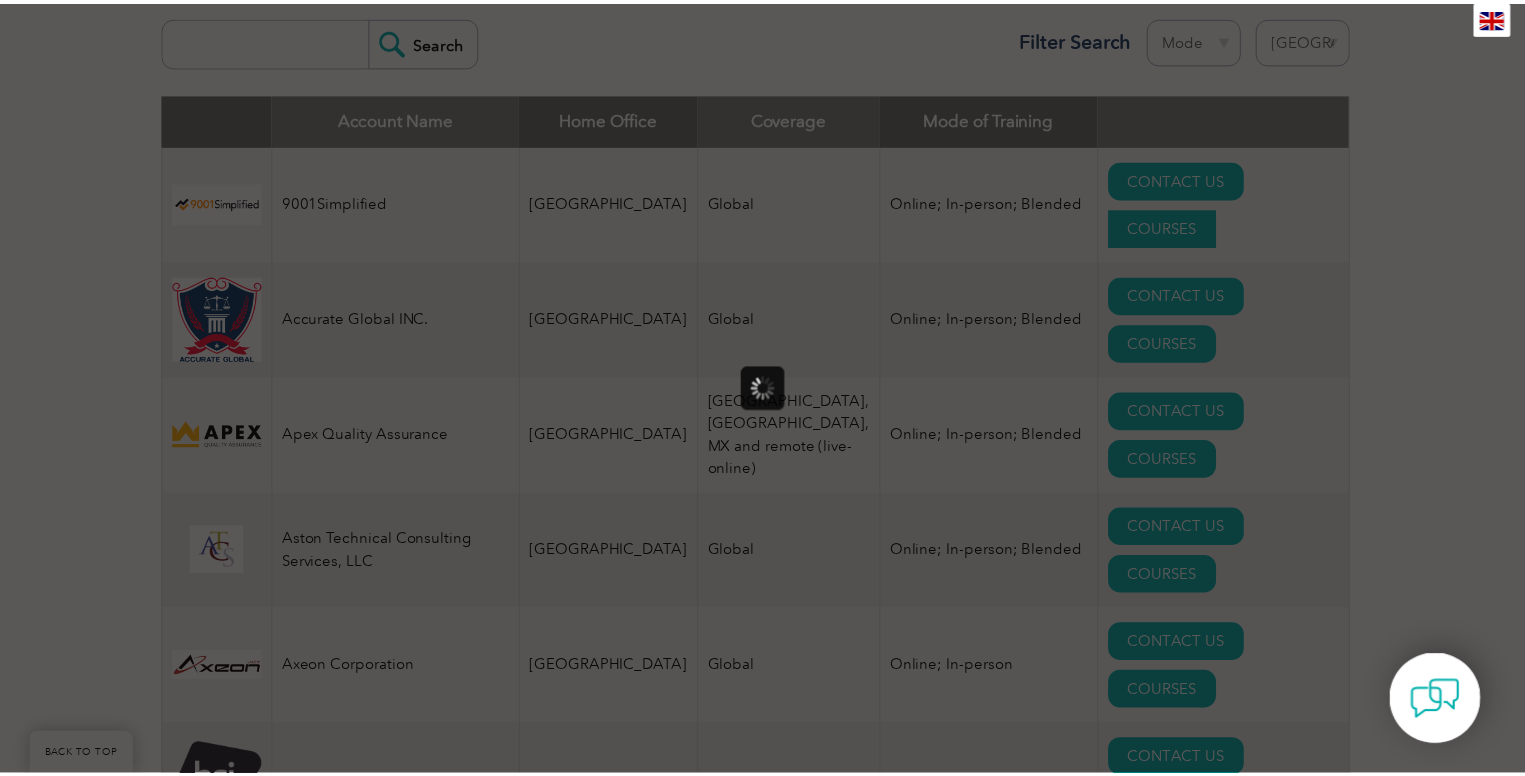 scroll, scrollTop: 0, scrollLeft: 0, axis: both 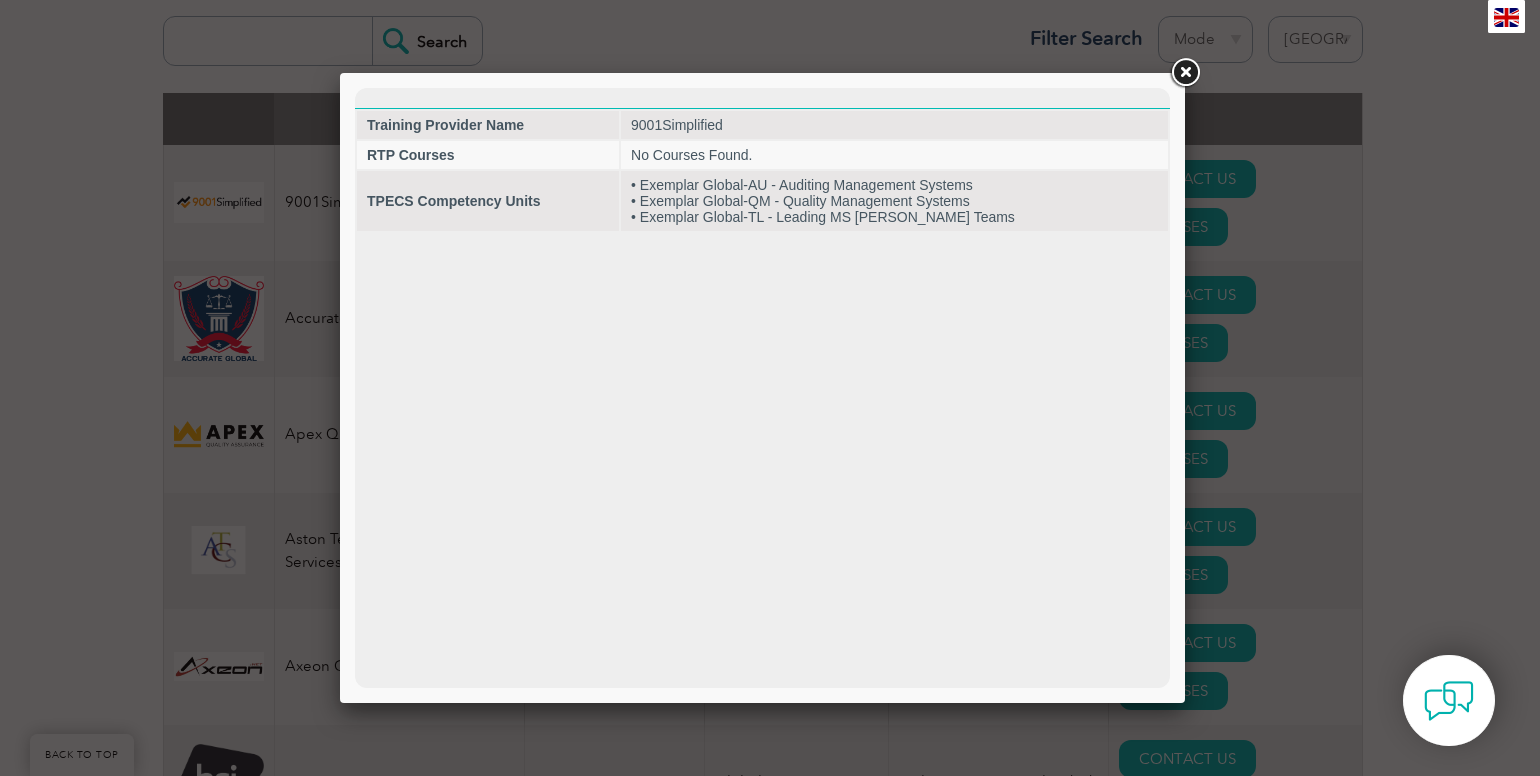 click at bounding box center [1185, 73] 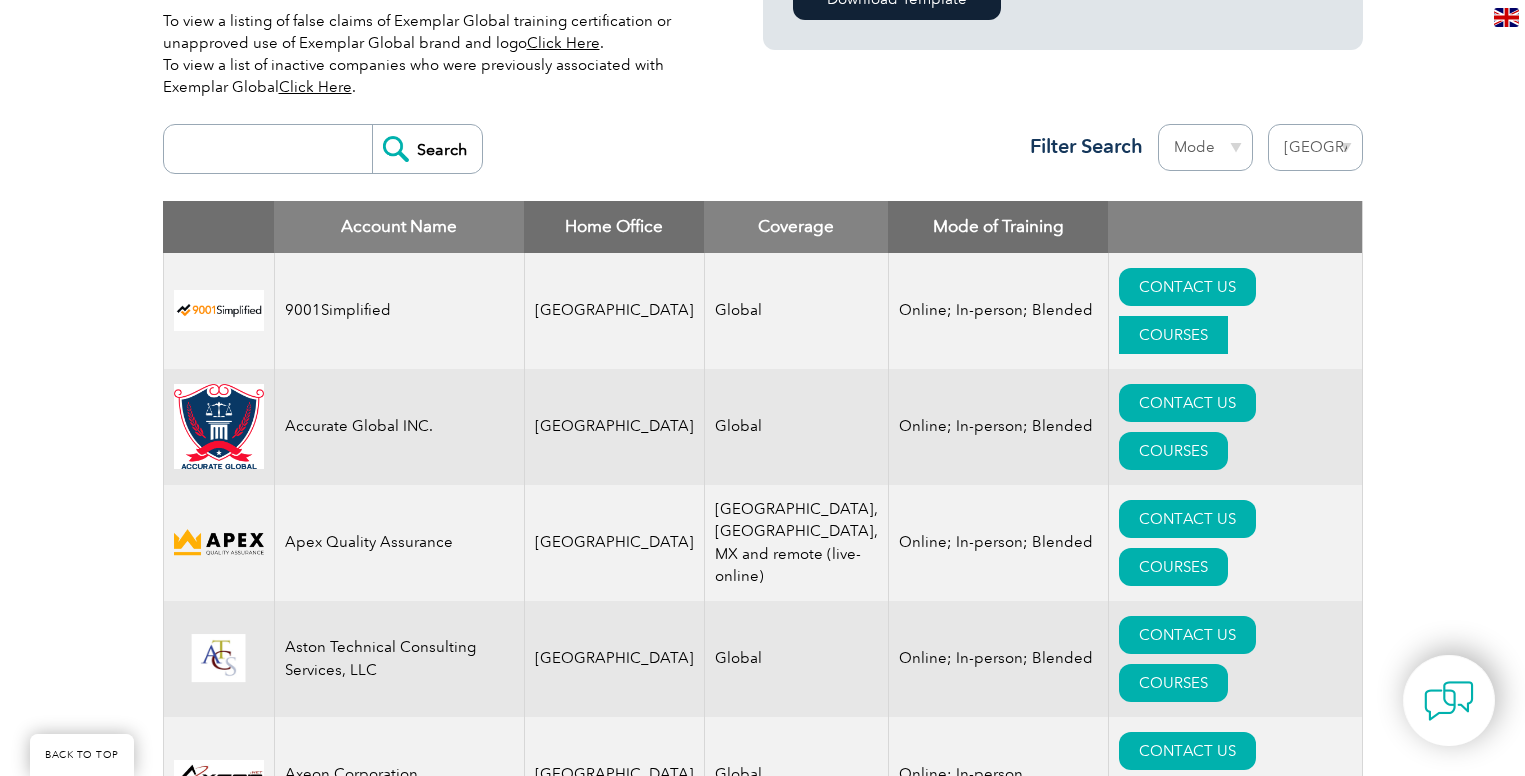 scroll, scrollTop: 686, scrollLeft: 0, axis: vertical 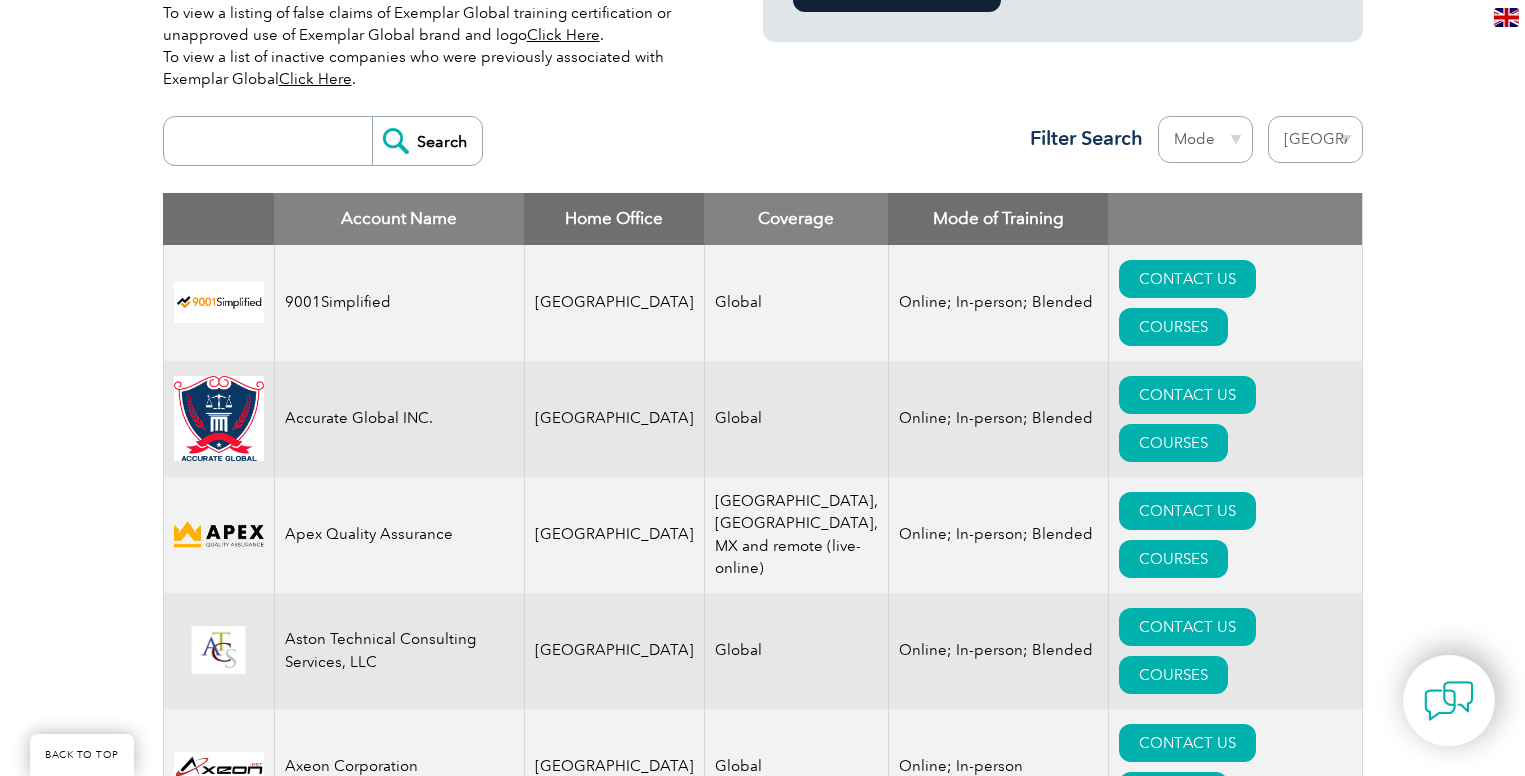 click on "Mode   Online   In-person   Blended" at bounding box center (1205, 139) 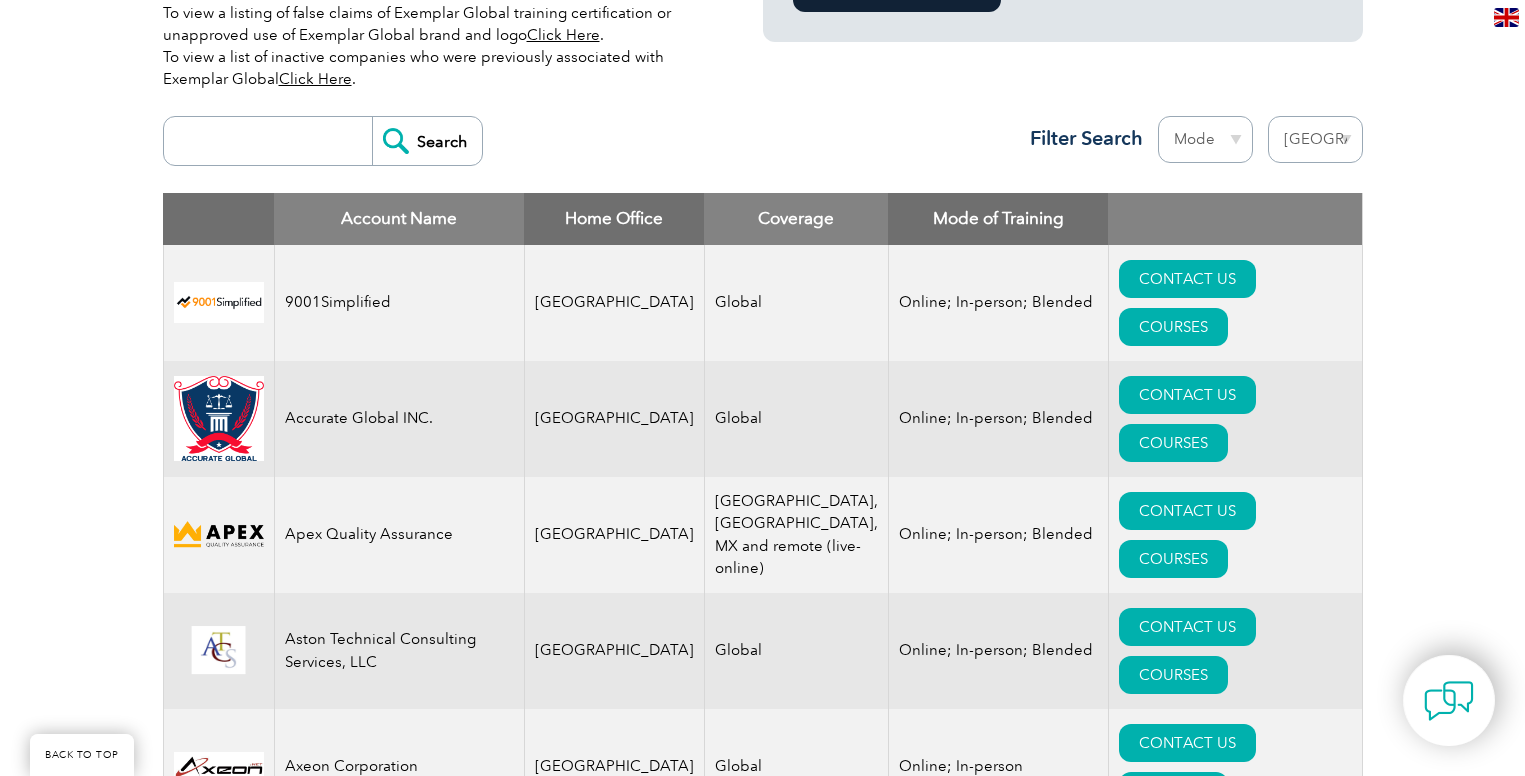 click on "Mode   Online   In-person   Blended" at bounding box center [1205, 139] 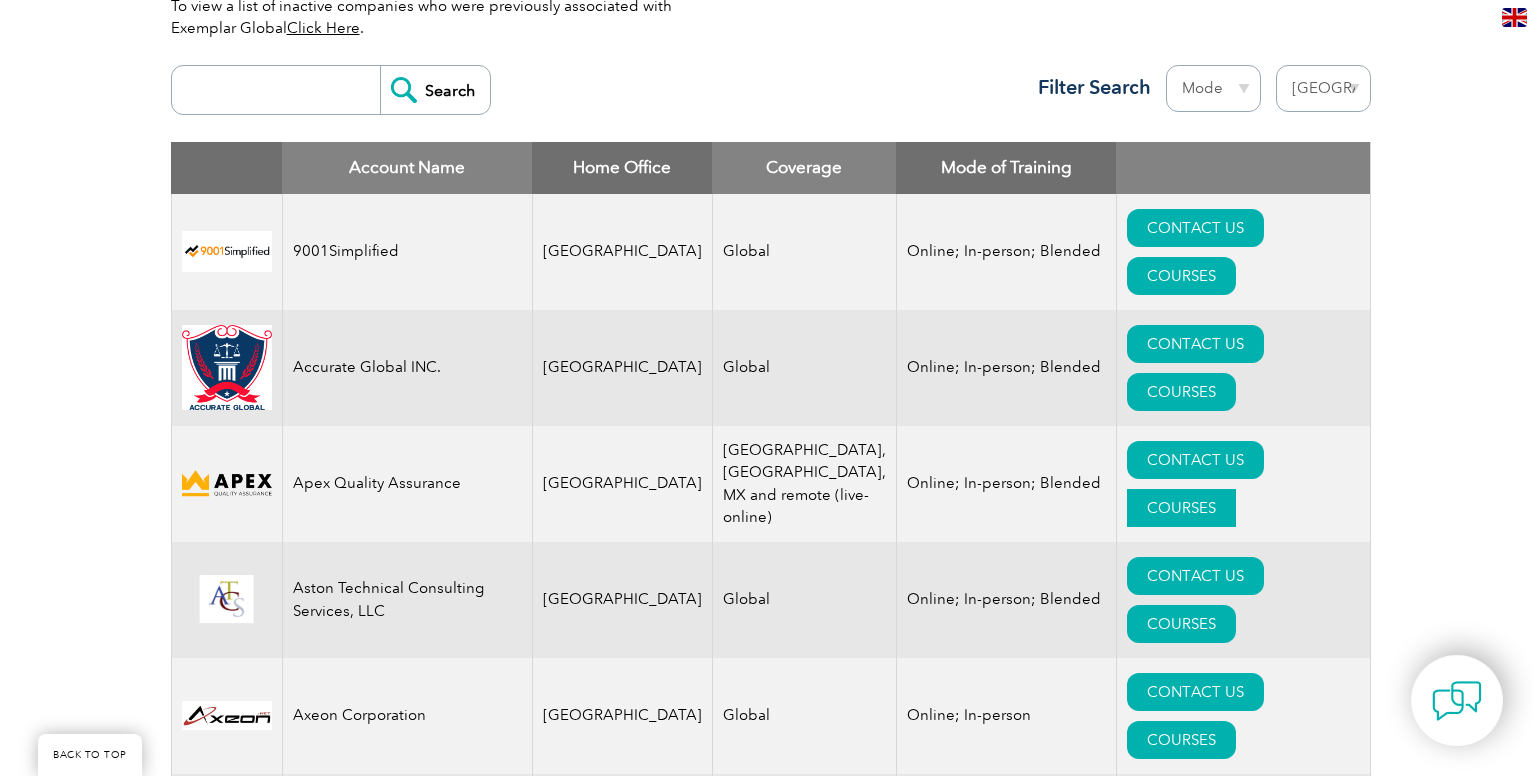 scroll, scrollTop: 786, scrollLeft: 0, axis: vertical 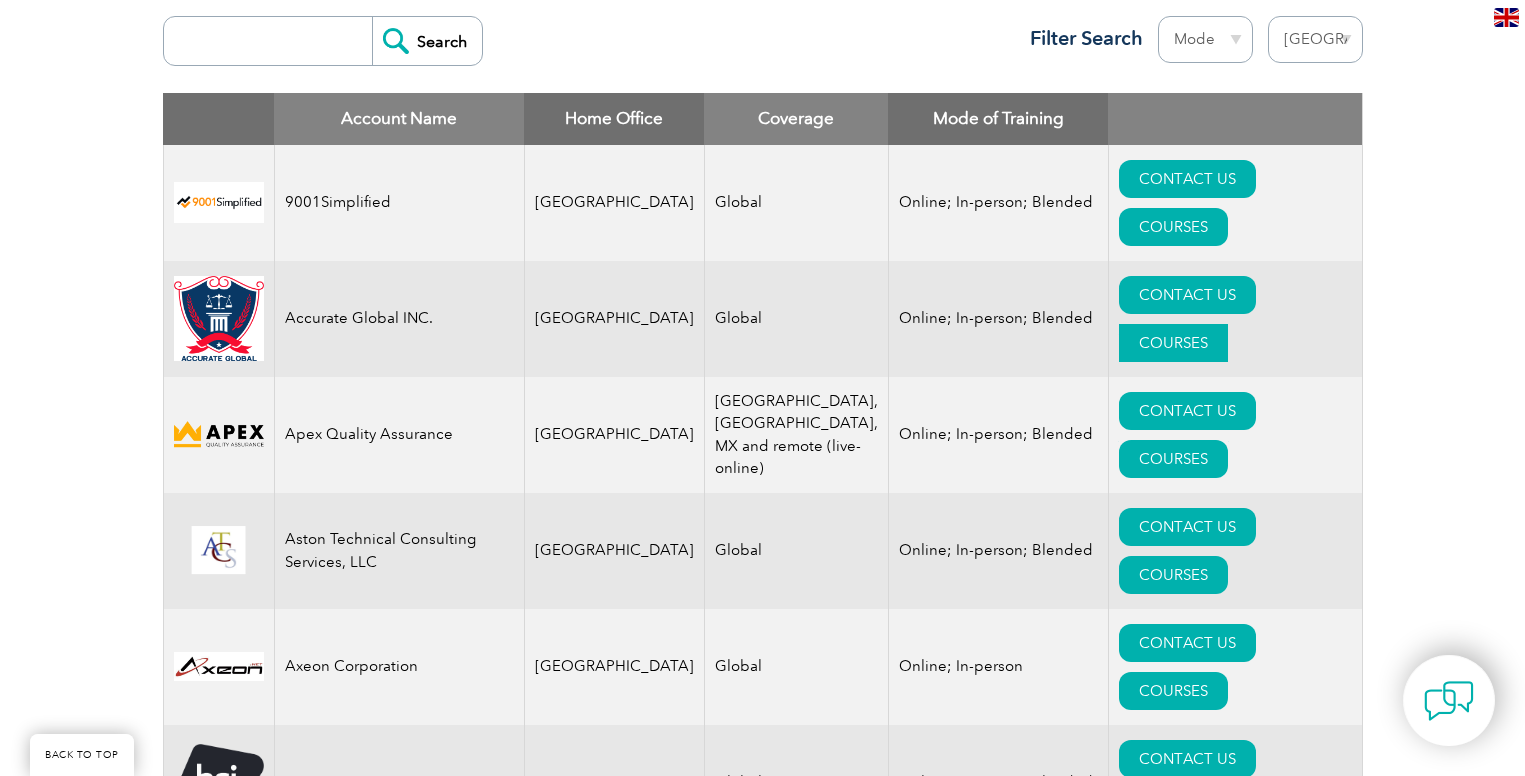 click on "COURSES" at bounding box center (1173, 343) 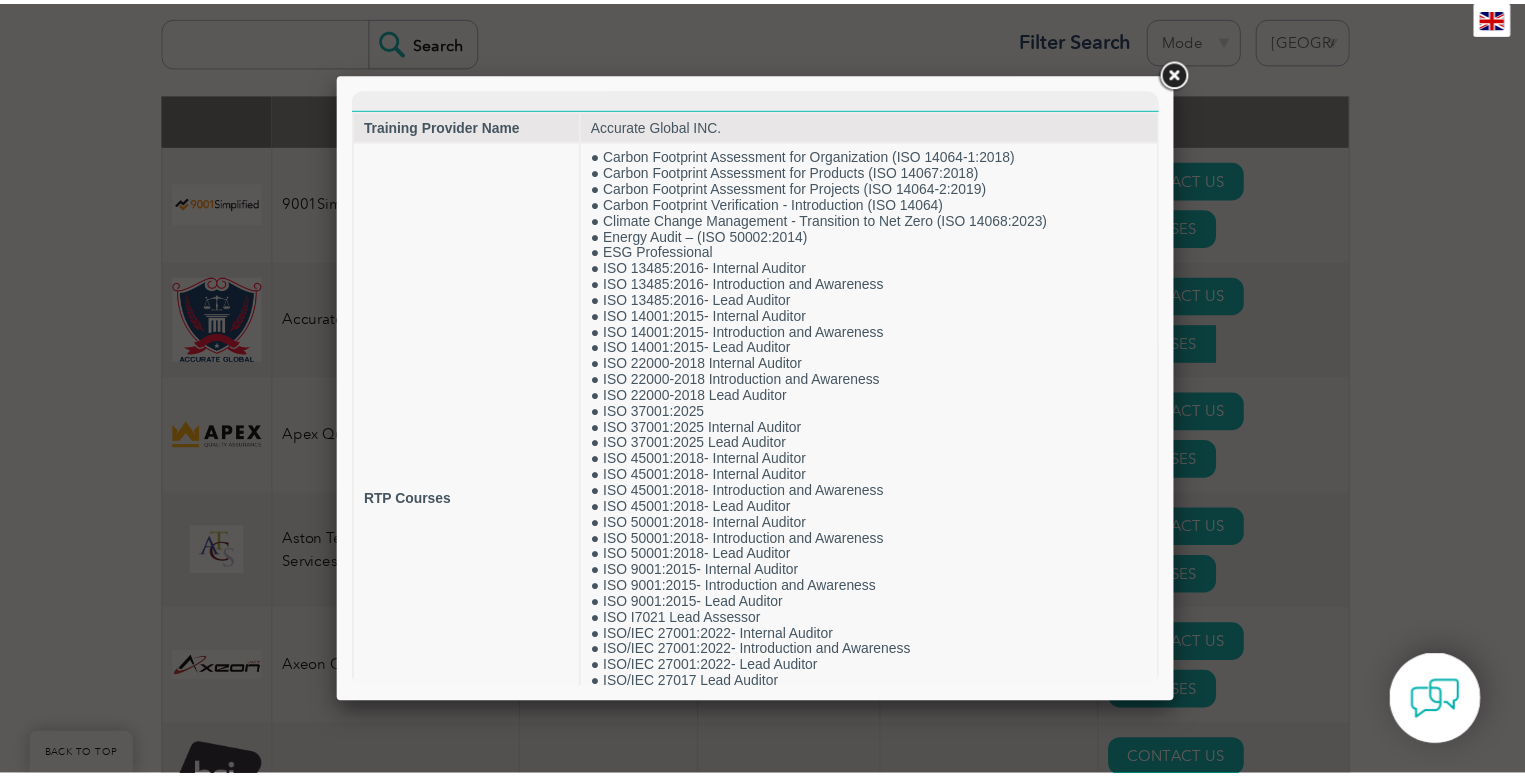 scroll, scrollTop: 0, scrollLeft: 0, axis: both 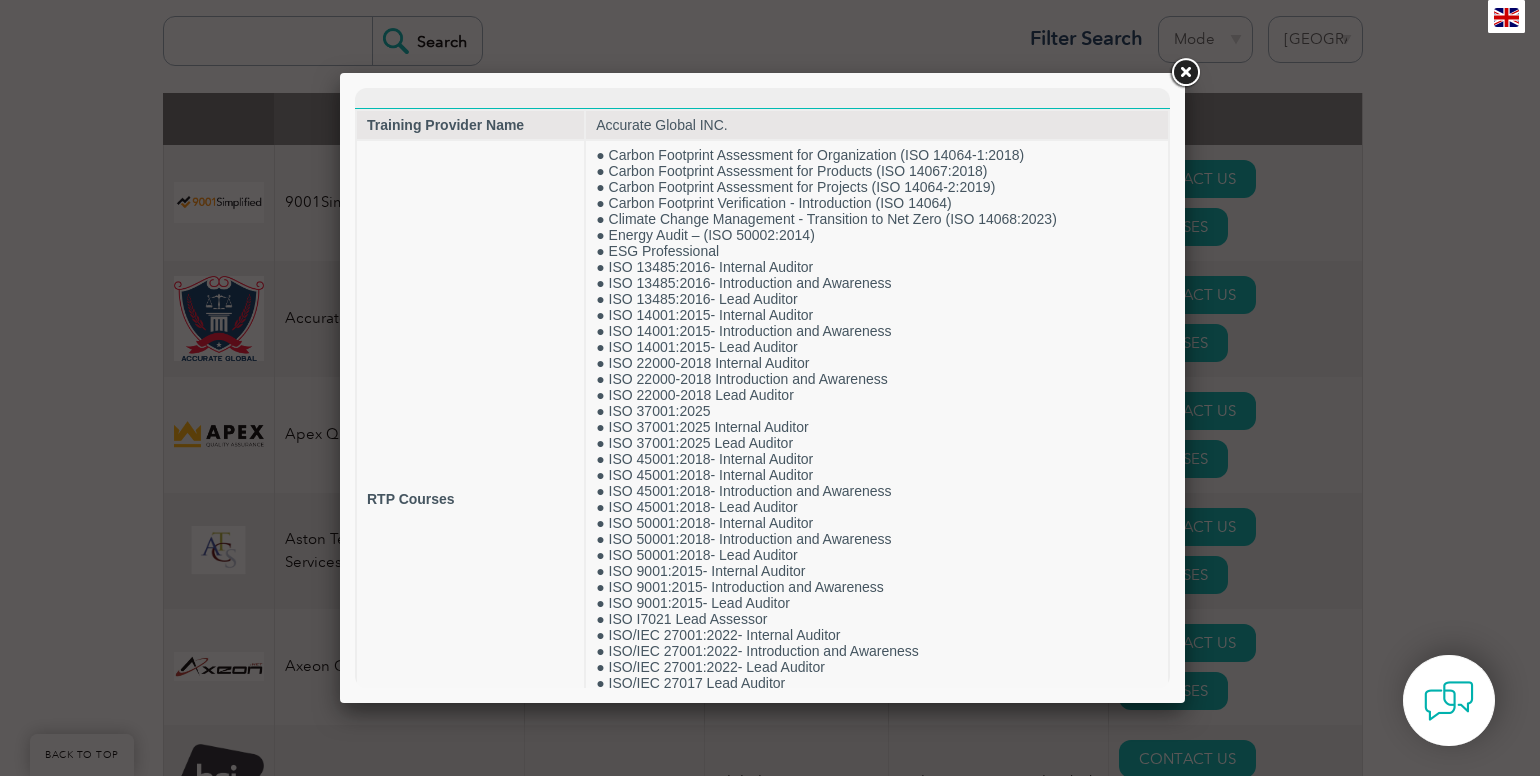 click at bounding box center (1185, 73) 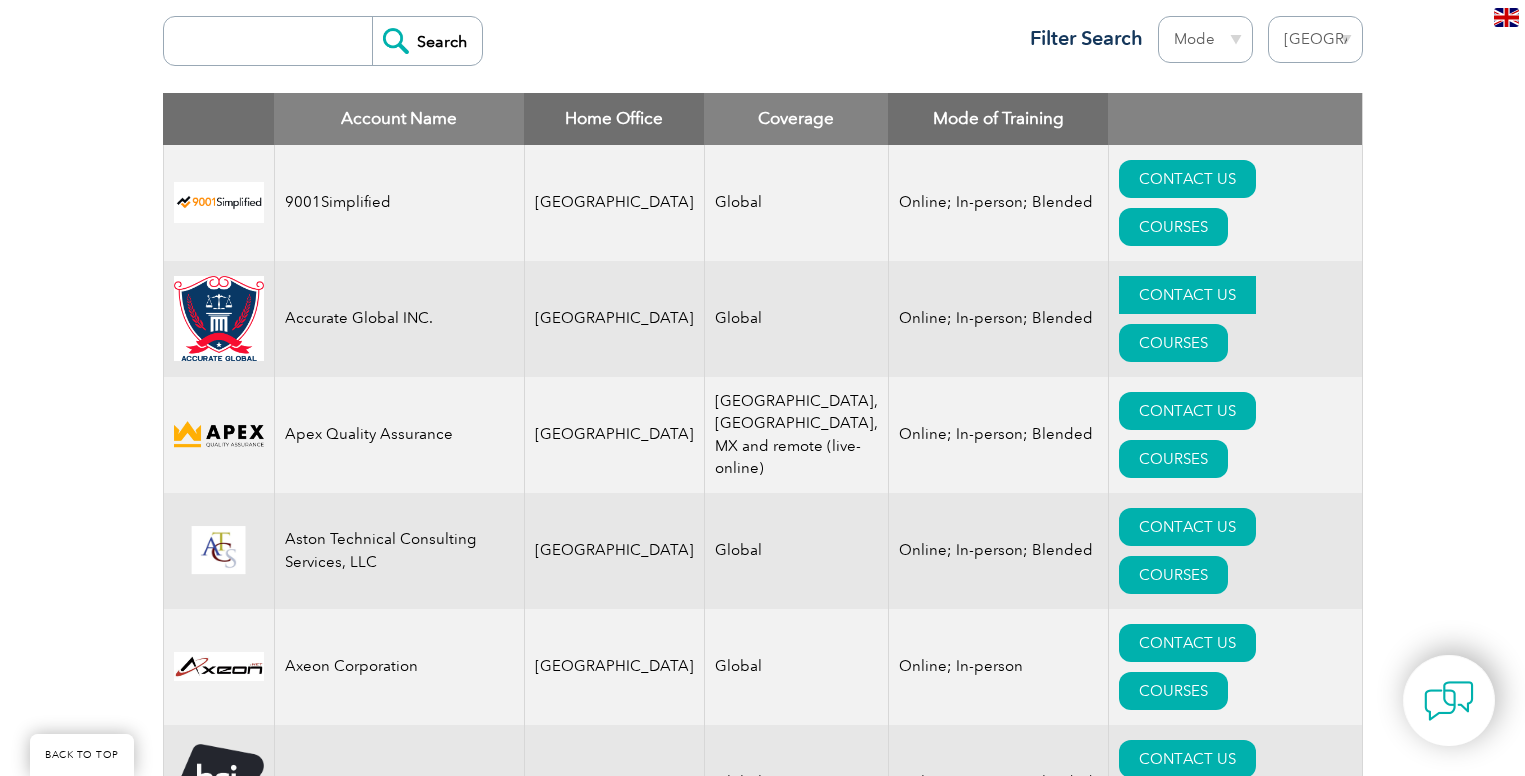 click on "CONTACT US" at bounding box center (1187, 295) 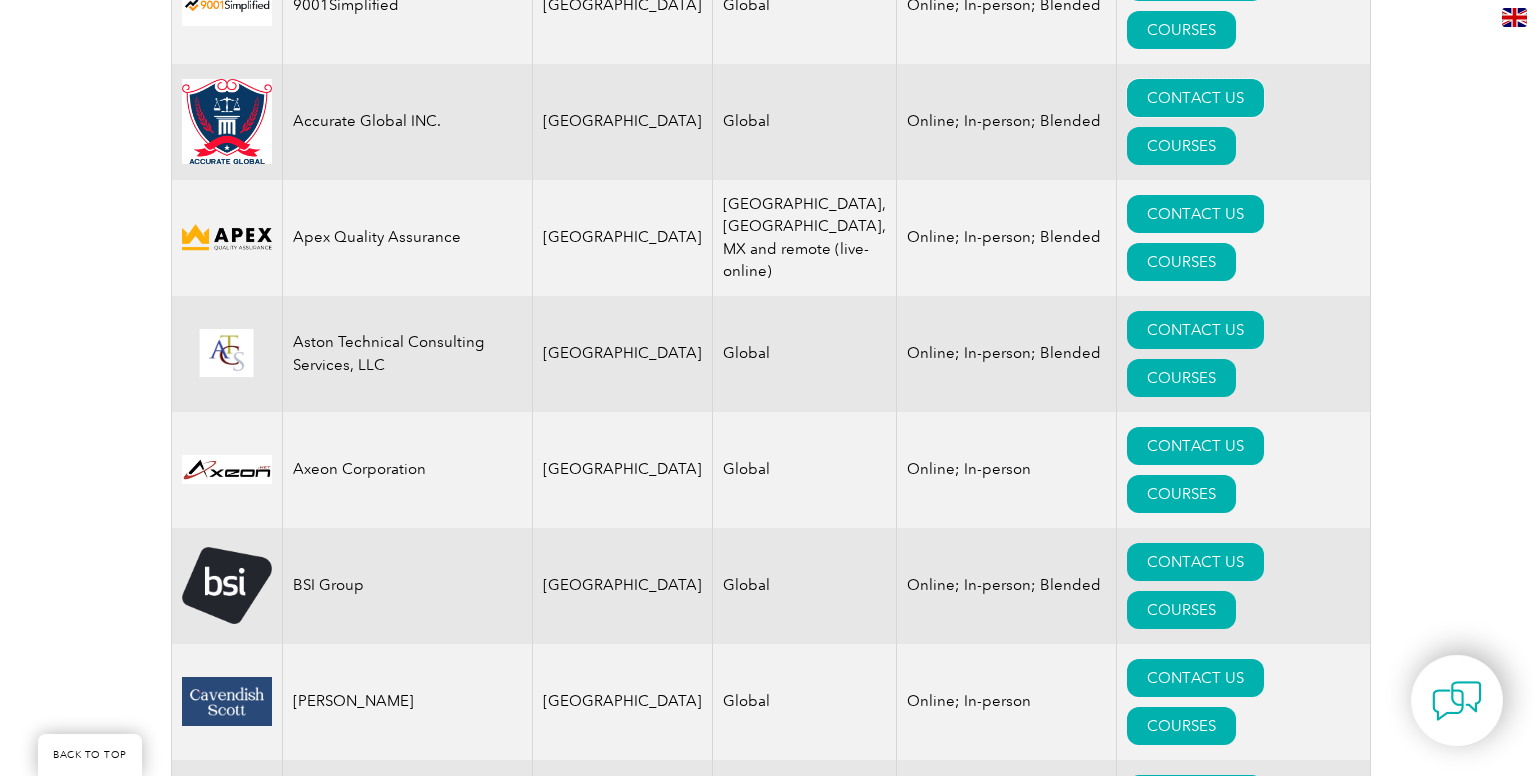 scroll, scrollTop: 986, scrollLeft: 0, axis: vertical 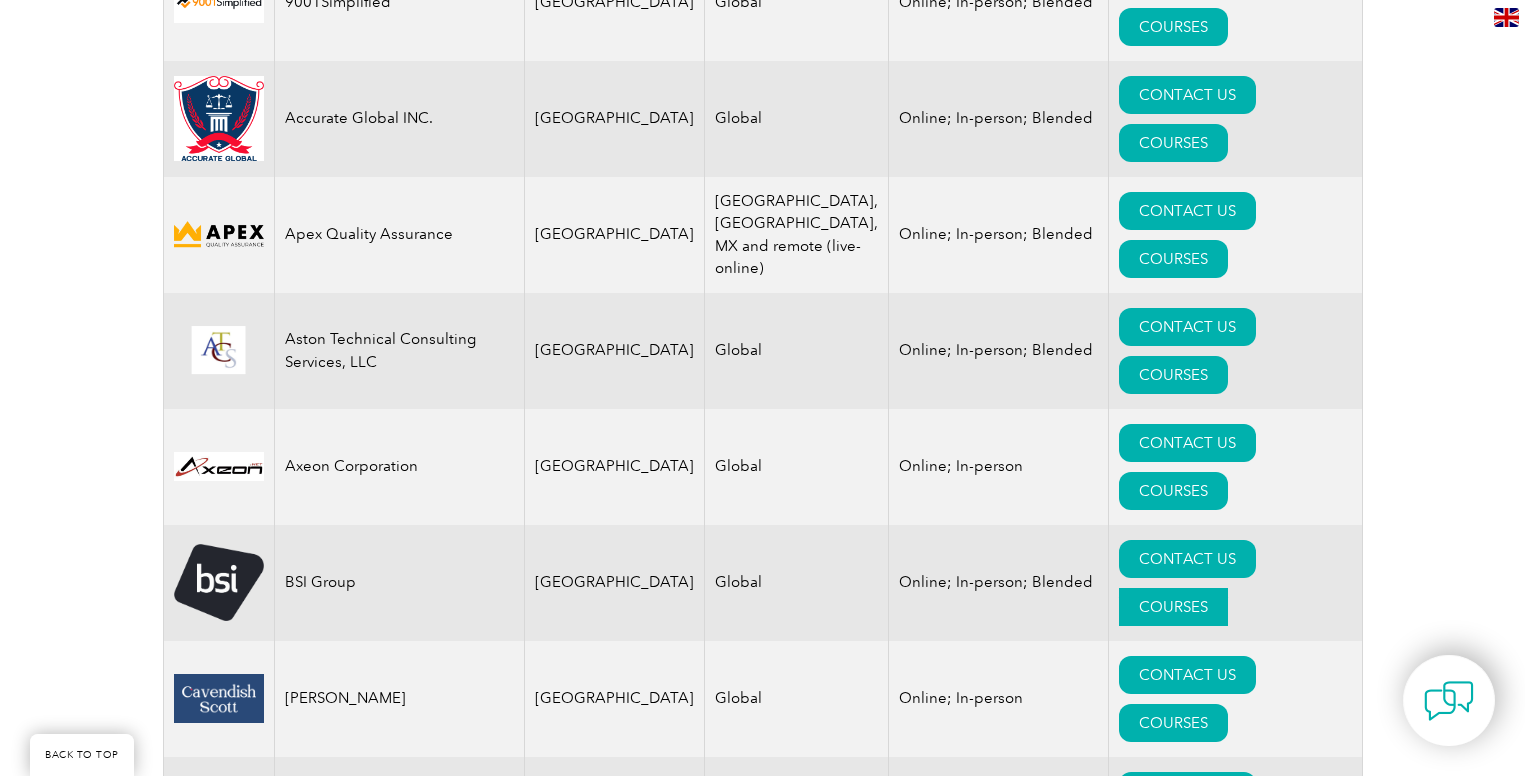 click on "COURSES" at bounding box center [1173, 607] 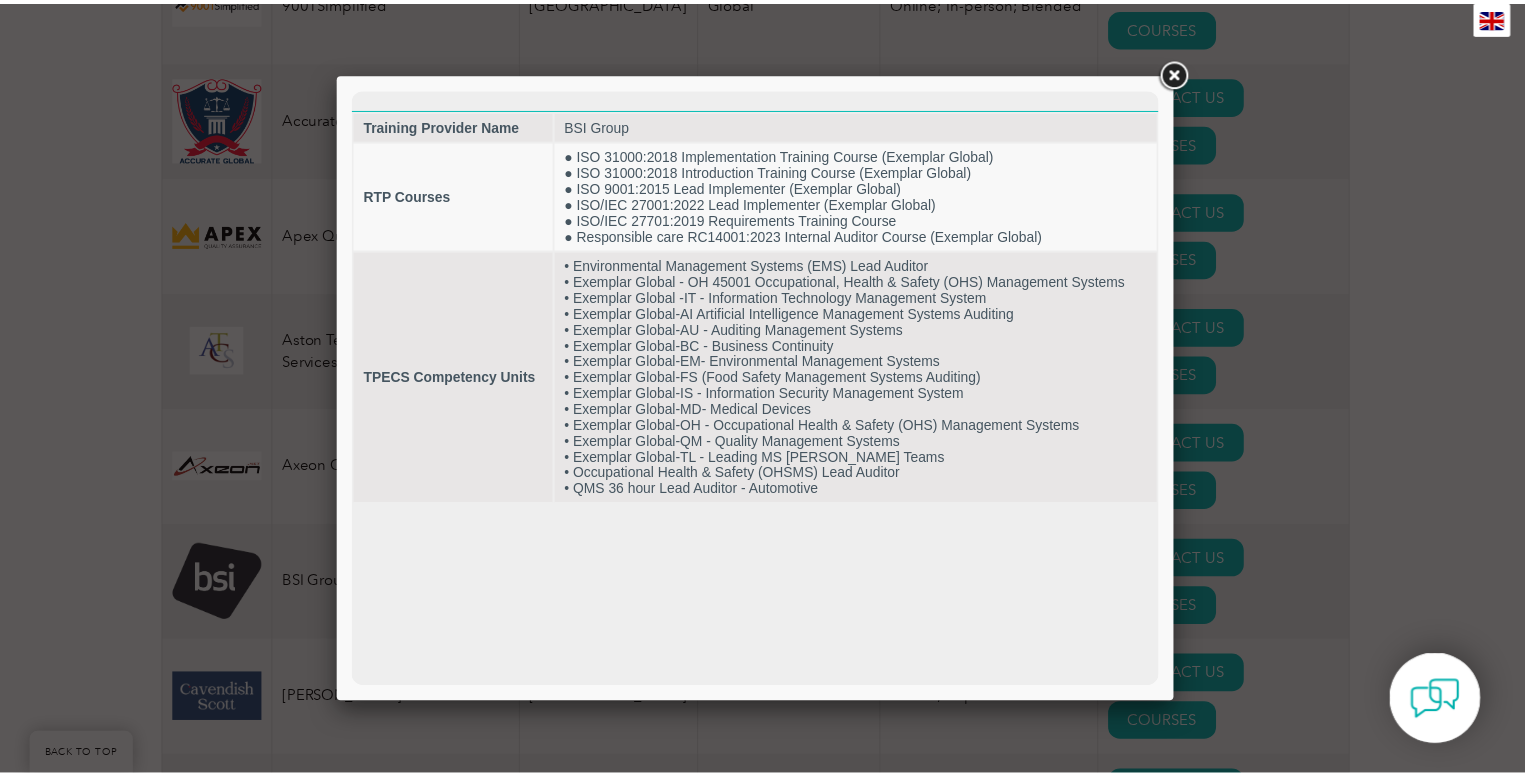 scroll, scrollTop: 0, scrollLeft: 0, axis: both 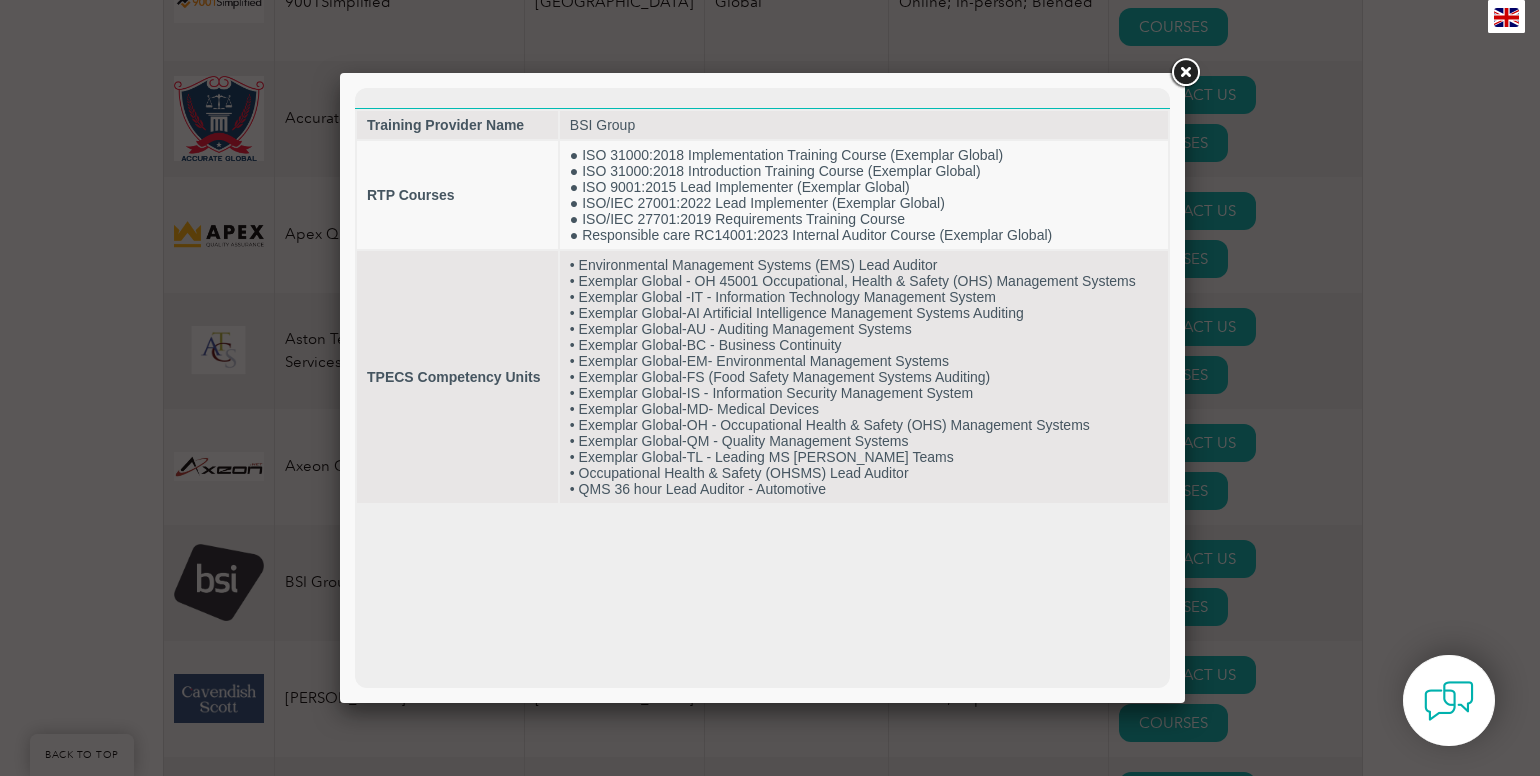click at bounding box center [1185, 73] 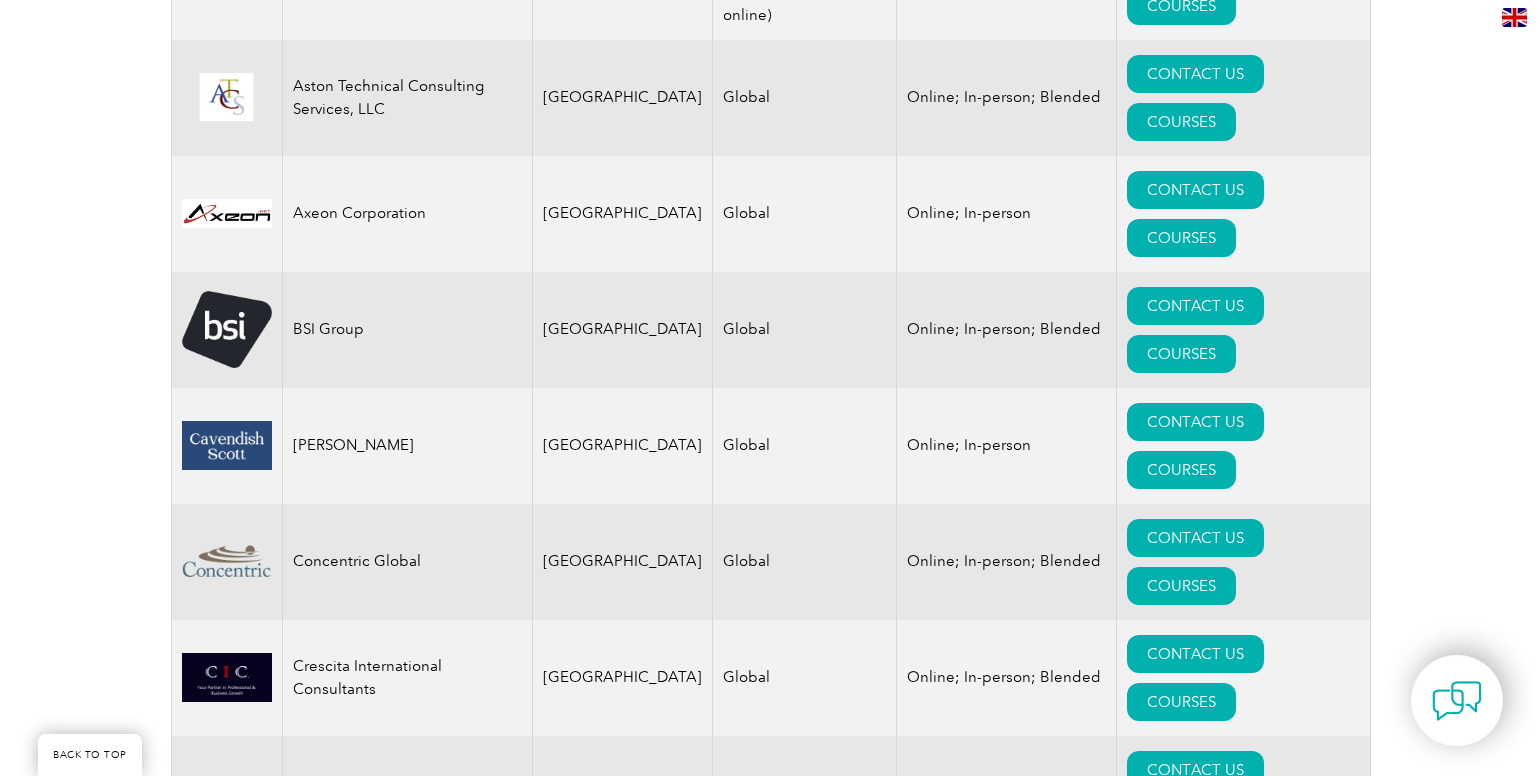 scroll, scrollTop: 1286, scrollLeft: 0, axis: vertical 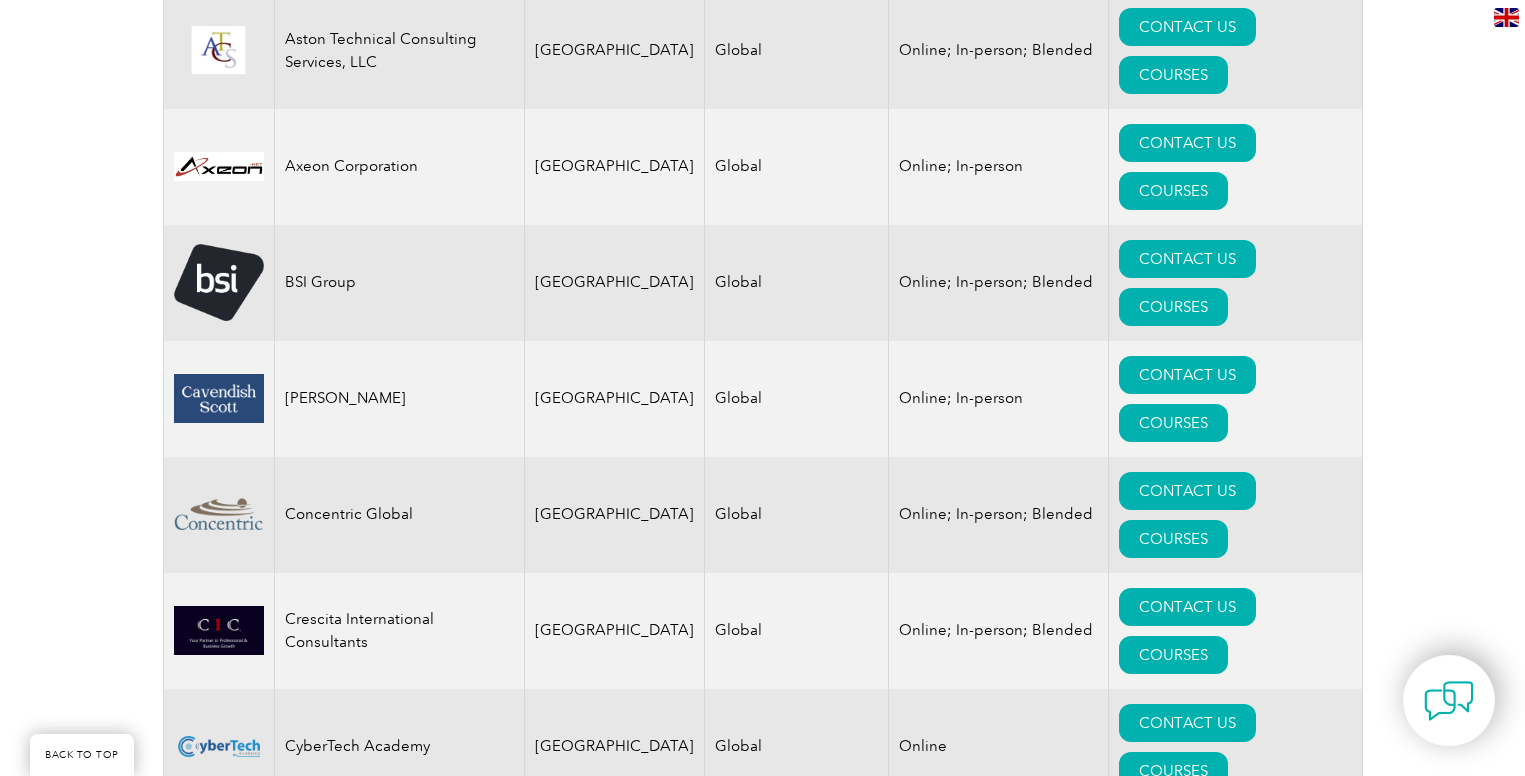 click on "COURSES" at bounding box center [1173, 887] 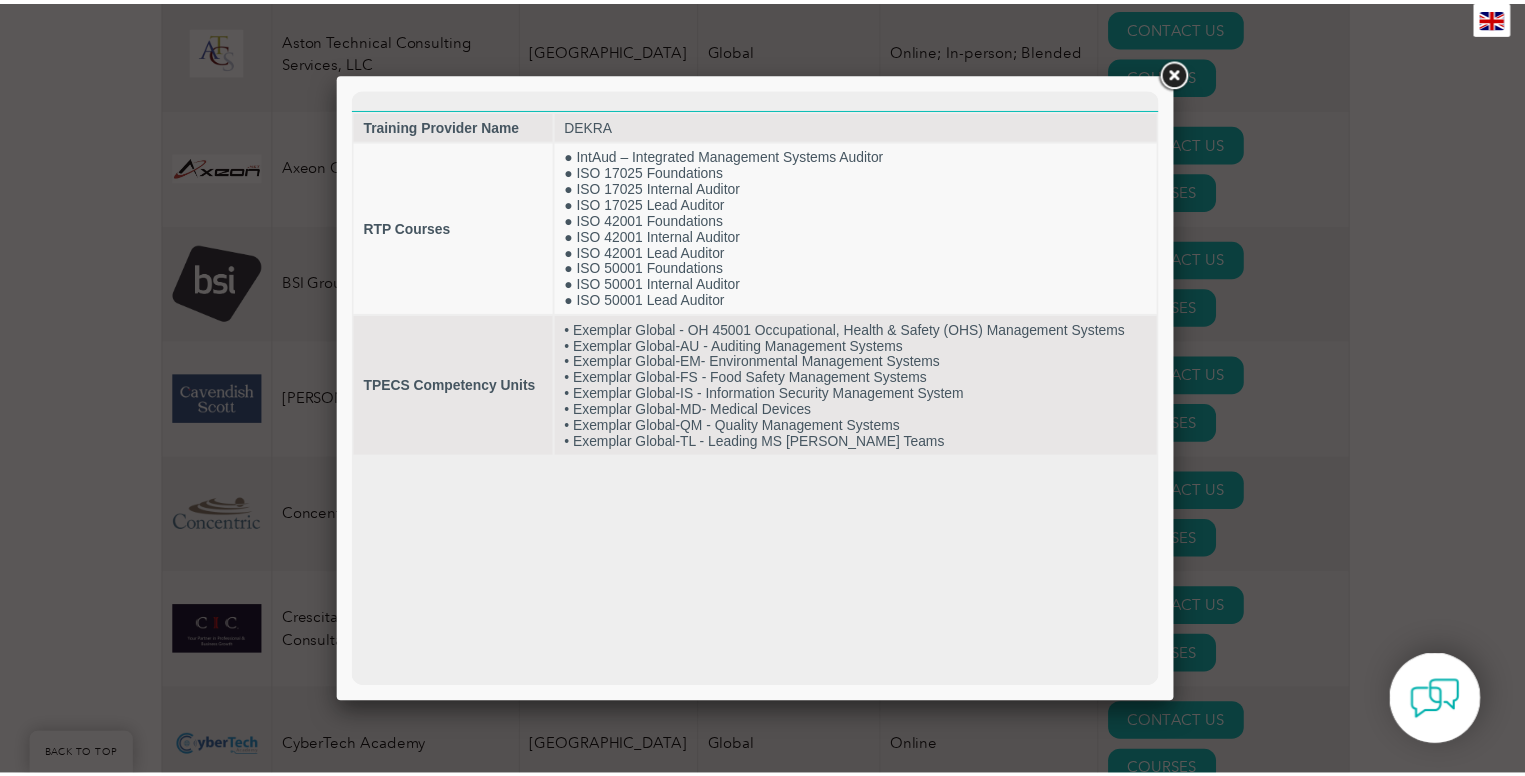 scroll, scrollTop: 0, scrollLeft: 0, axis: both 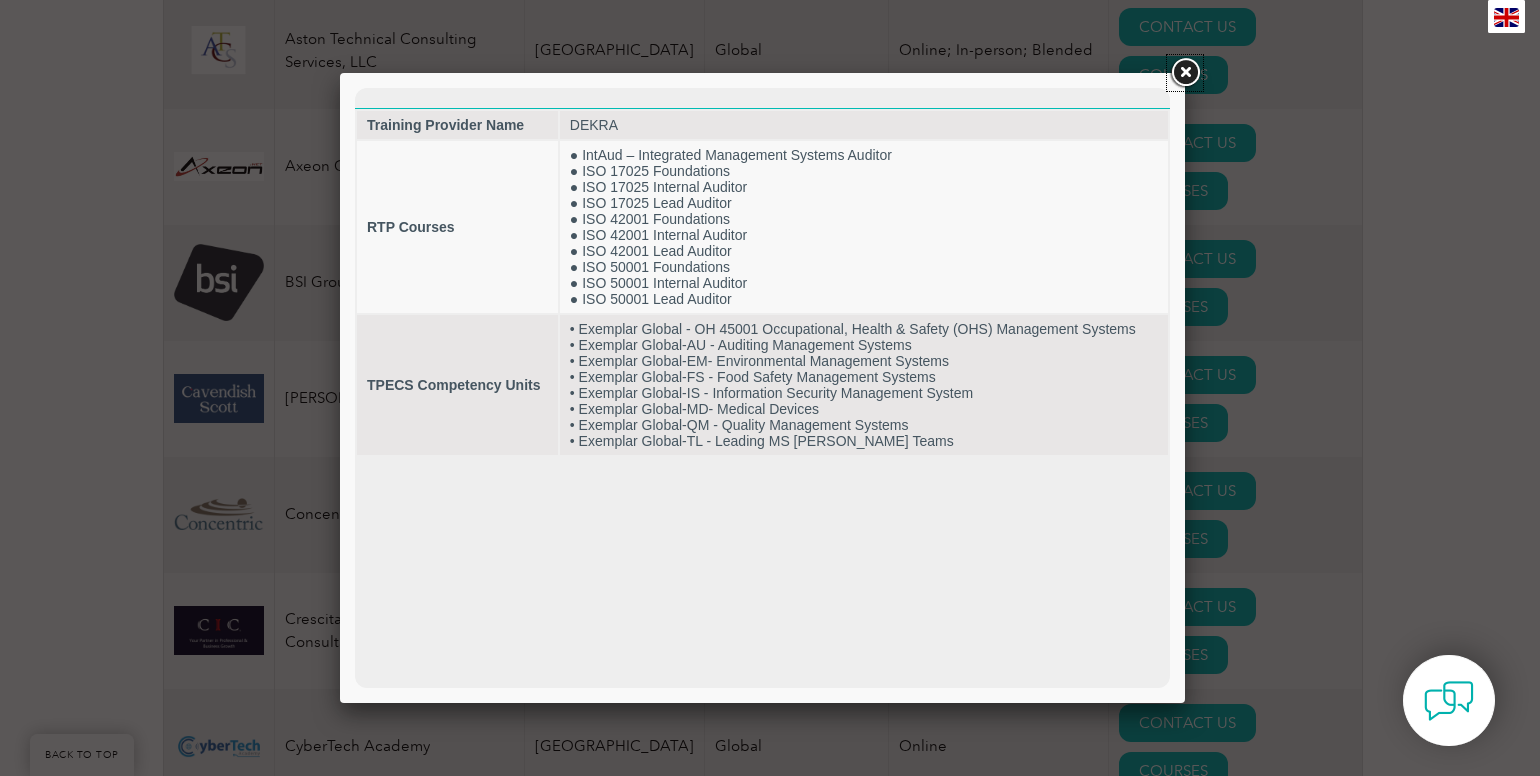 drag, startPoint x: 1184, startPoint y: 75, endPoint x: 1168, endPoint y: 78, distance: 16.27882 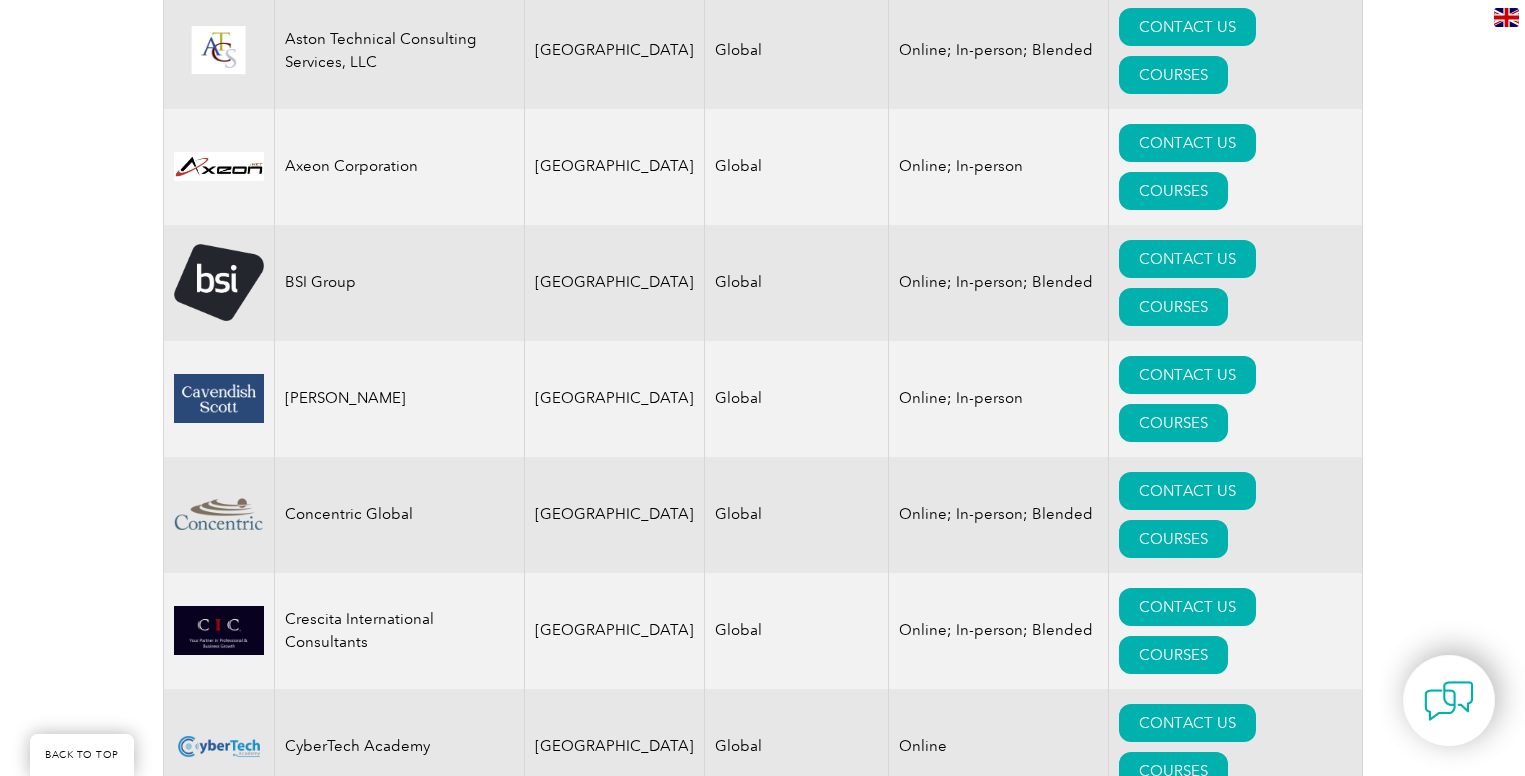 click on "CONTACT US" at bounding box center [1187, 839] 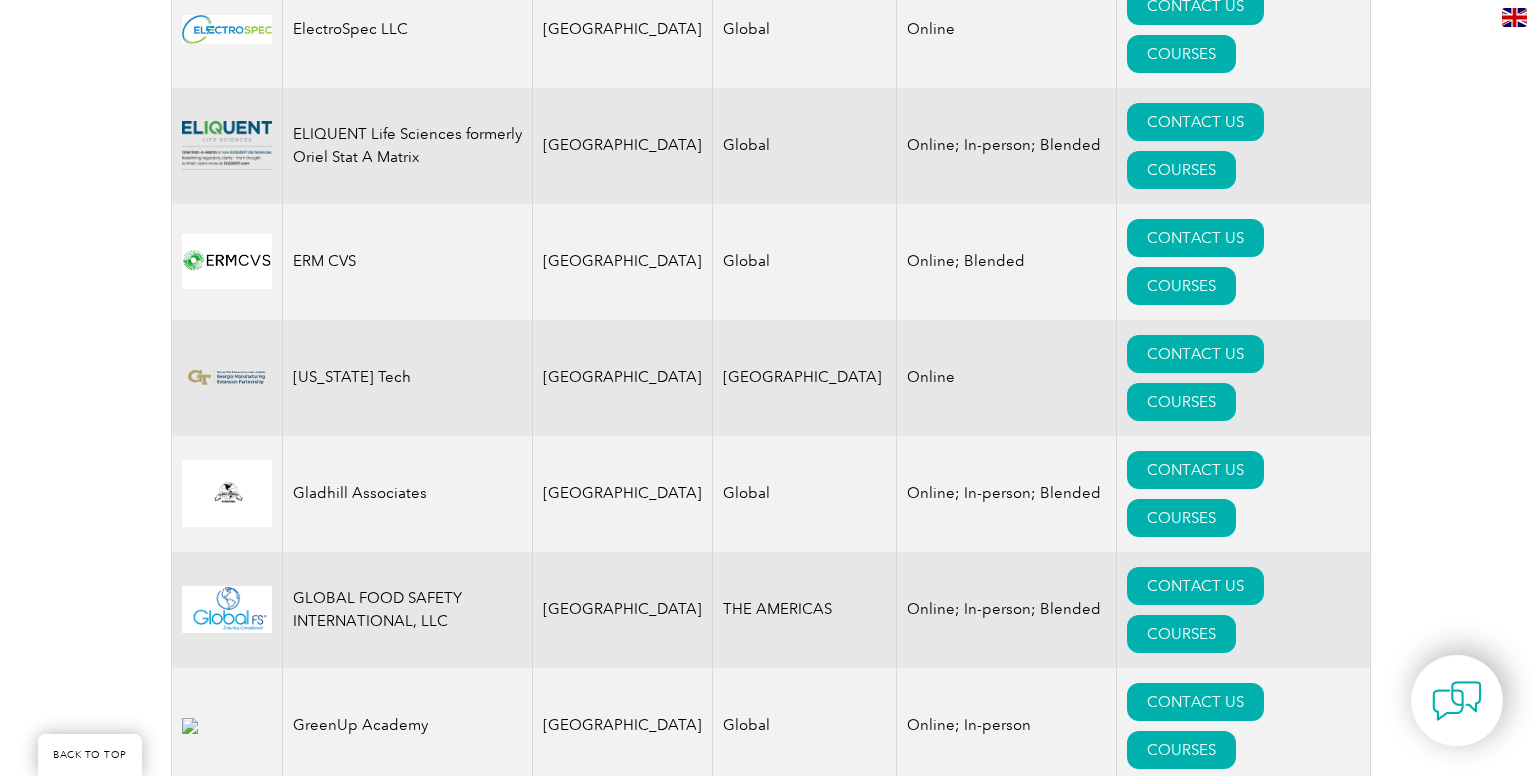 scroll, scrollTop: 2386, scrollLeft: 0, axis: vertical 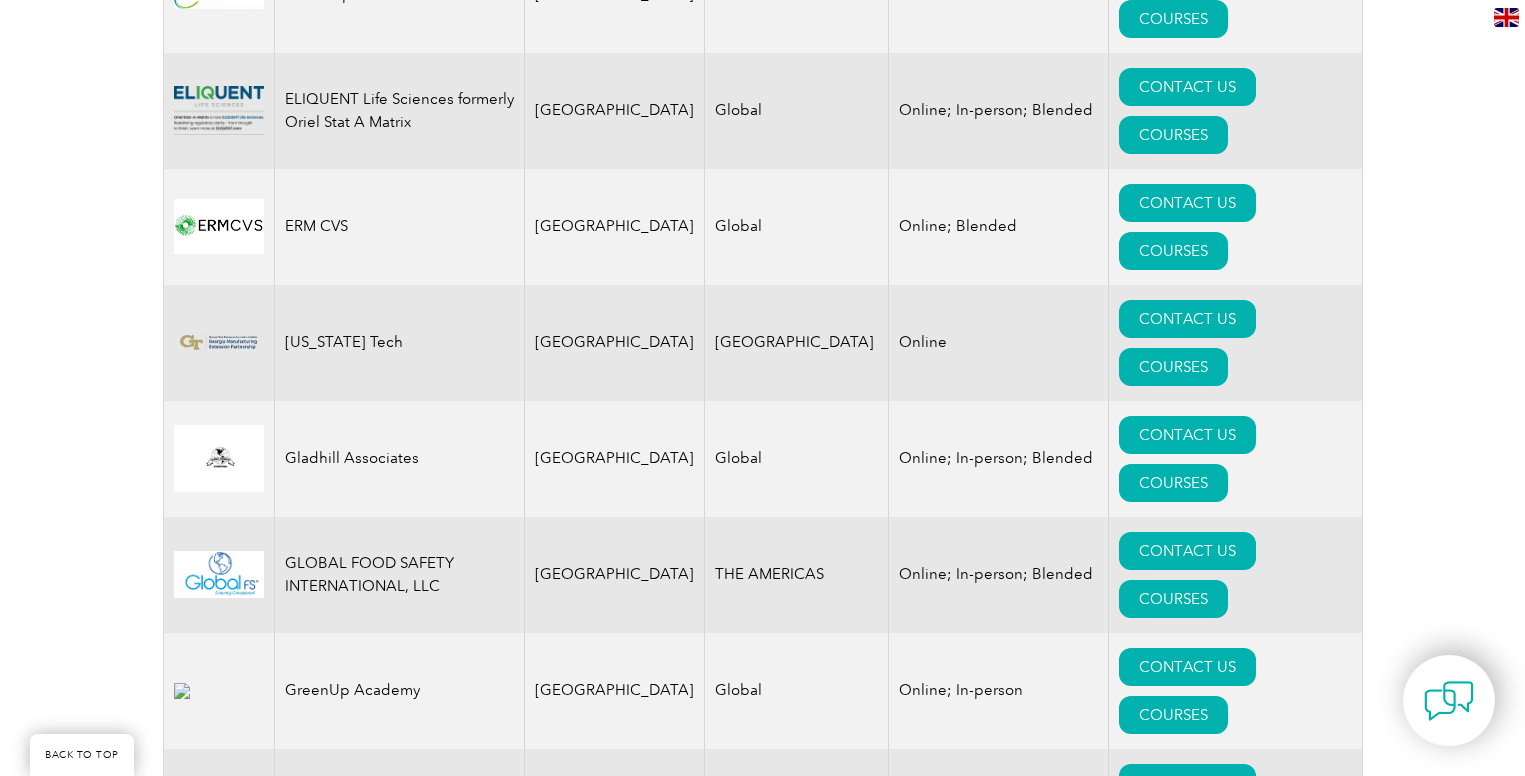 click on "COURSES" at bounding box center [1173, 1532] 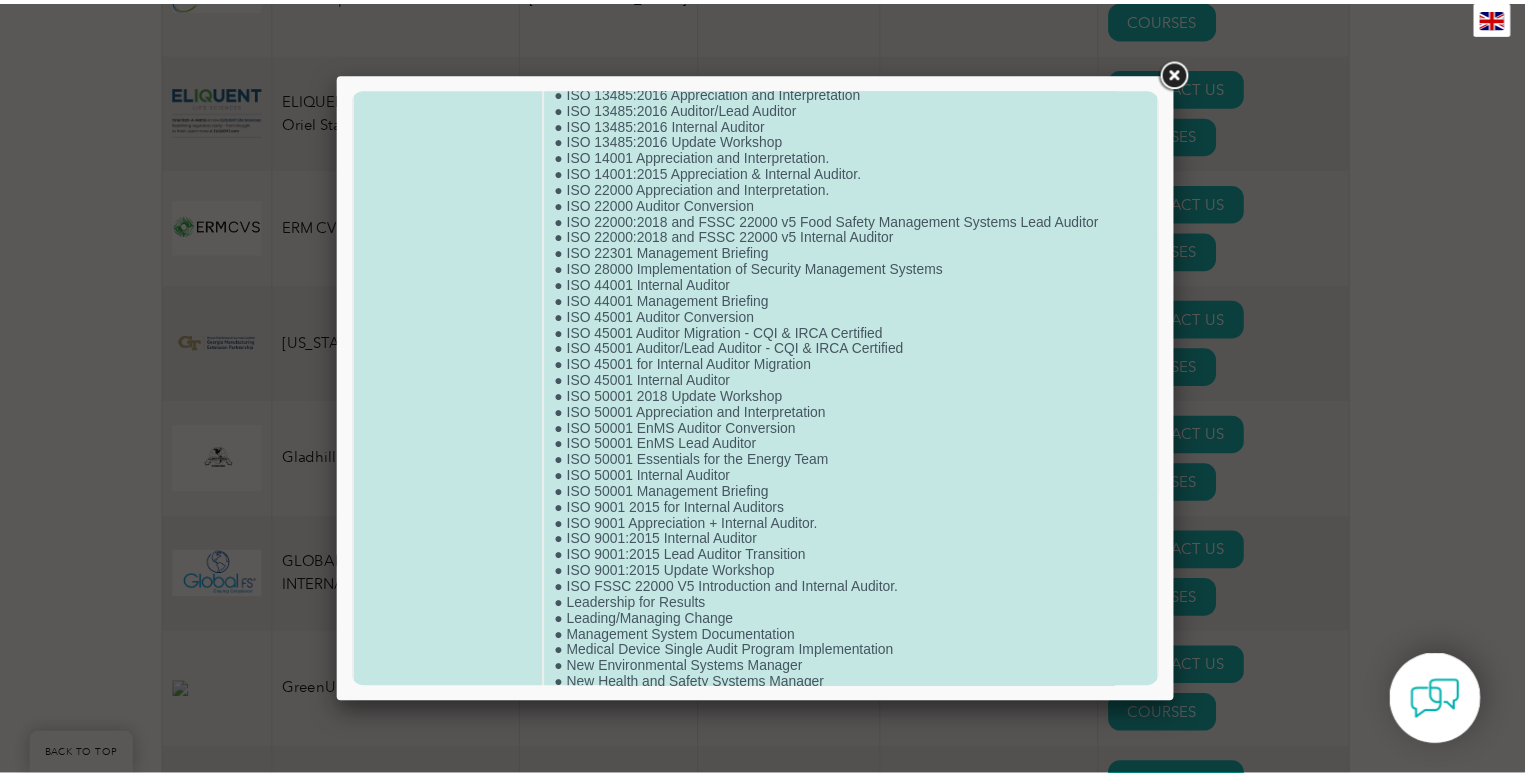 scroll, scrollTop: 1200, scrollLeft: 0, axis: vertical 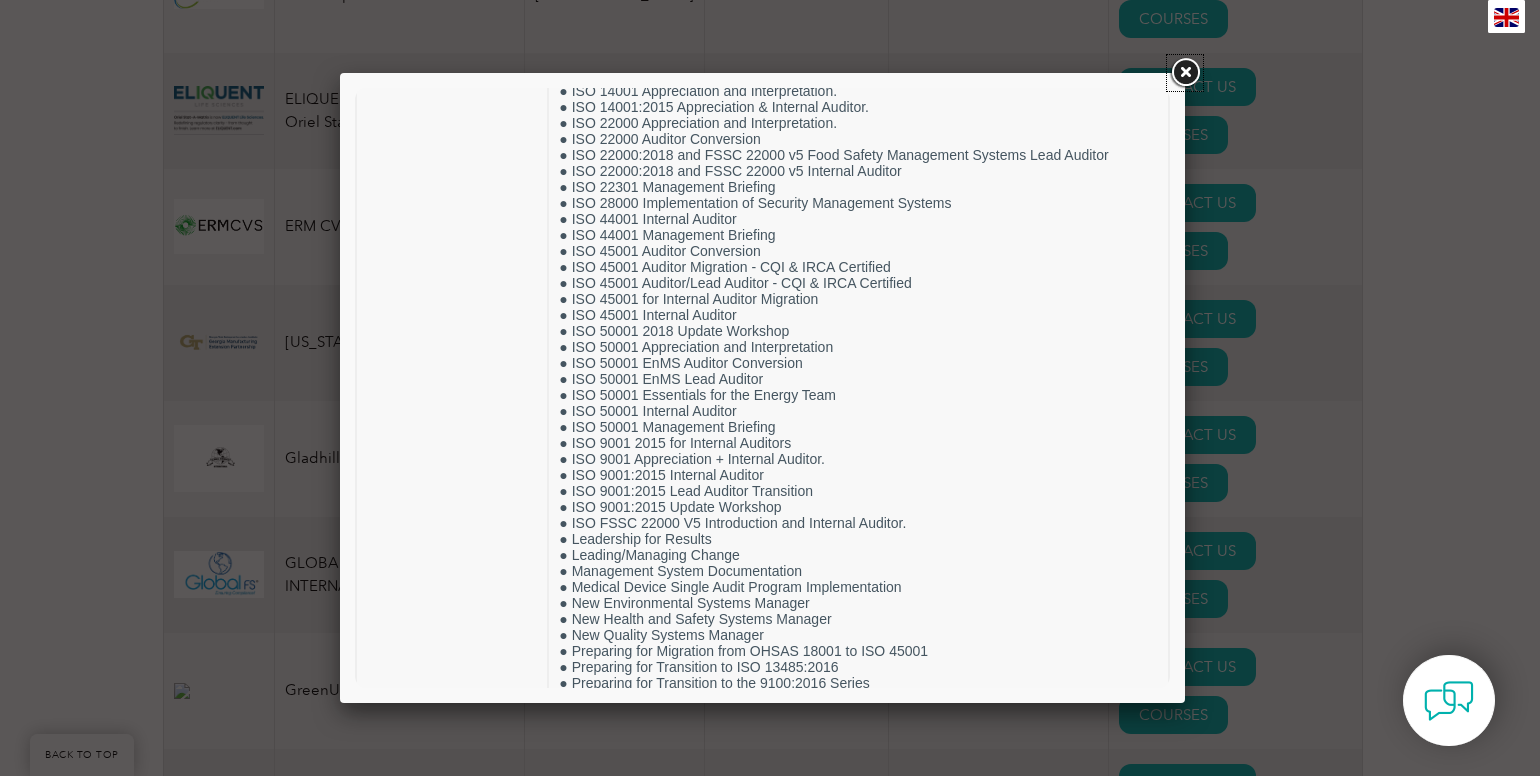 click at bounding box center (1185, 73) 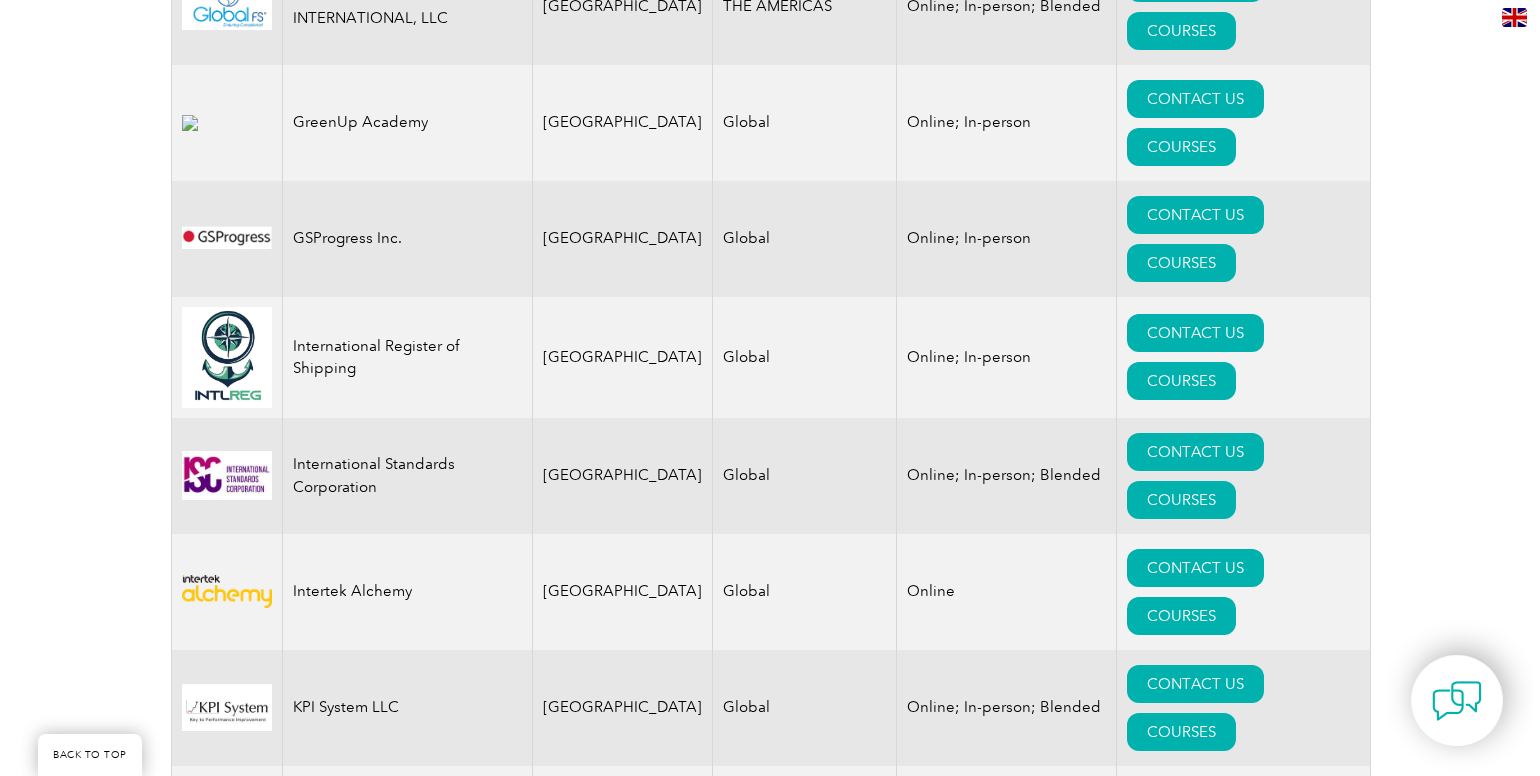 scroll, scrollTop: 2986, scrollLeft: 0, axis: vertical 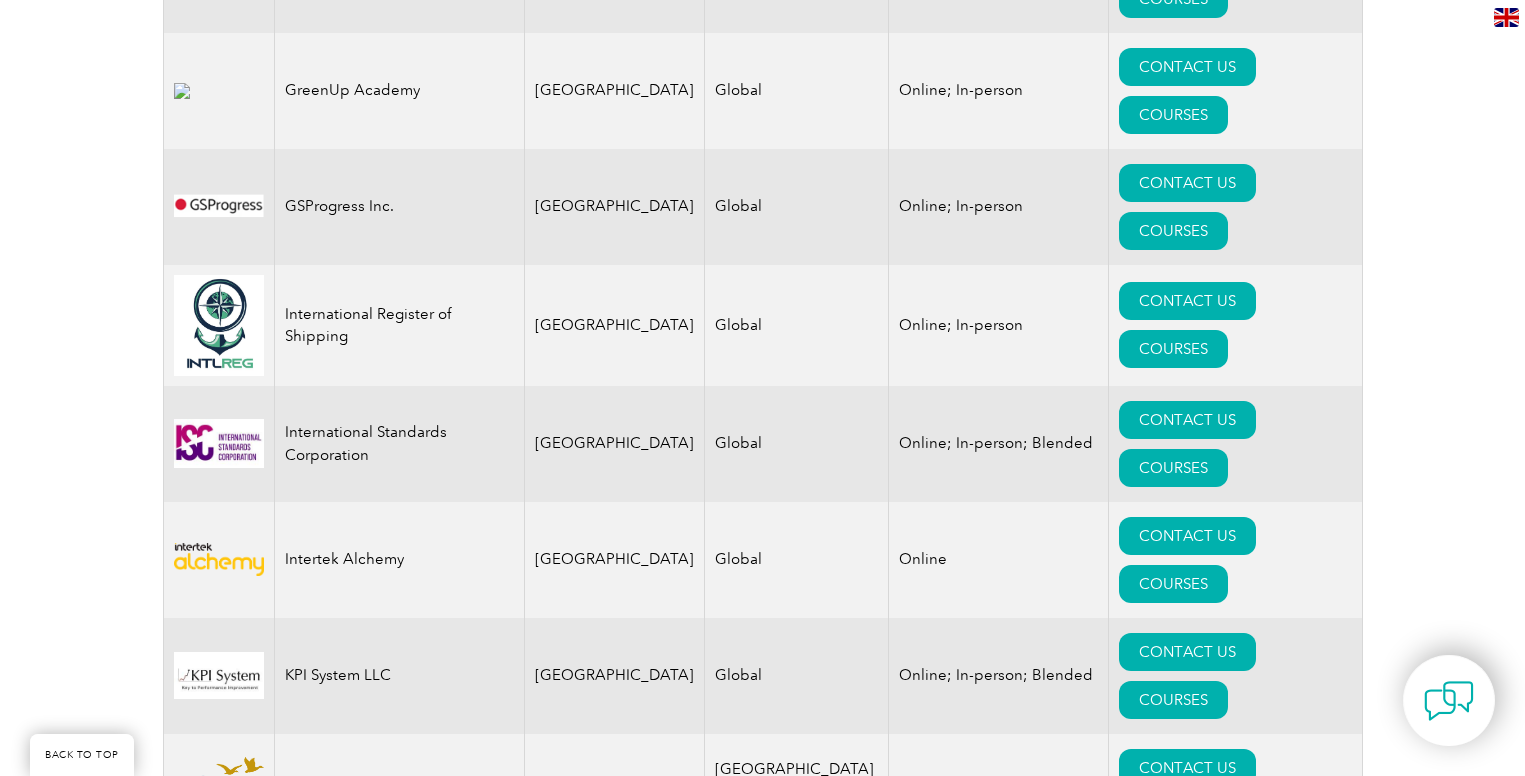 click on "COURSES" at bounding box center [1173, 1744] 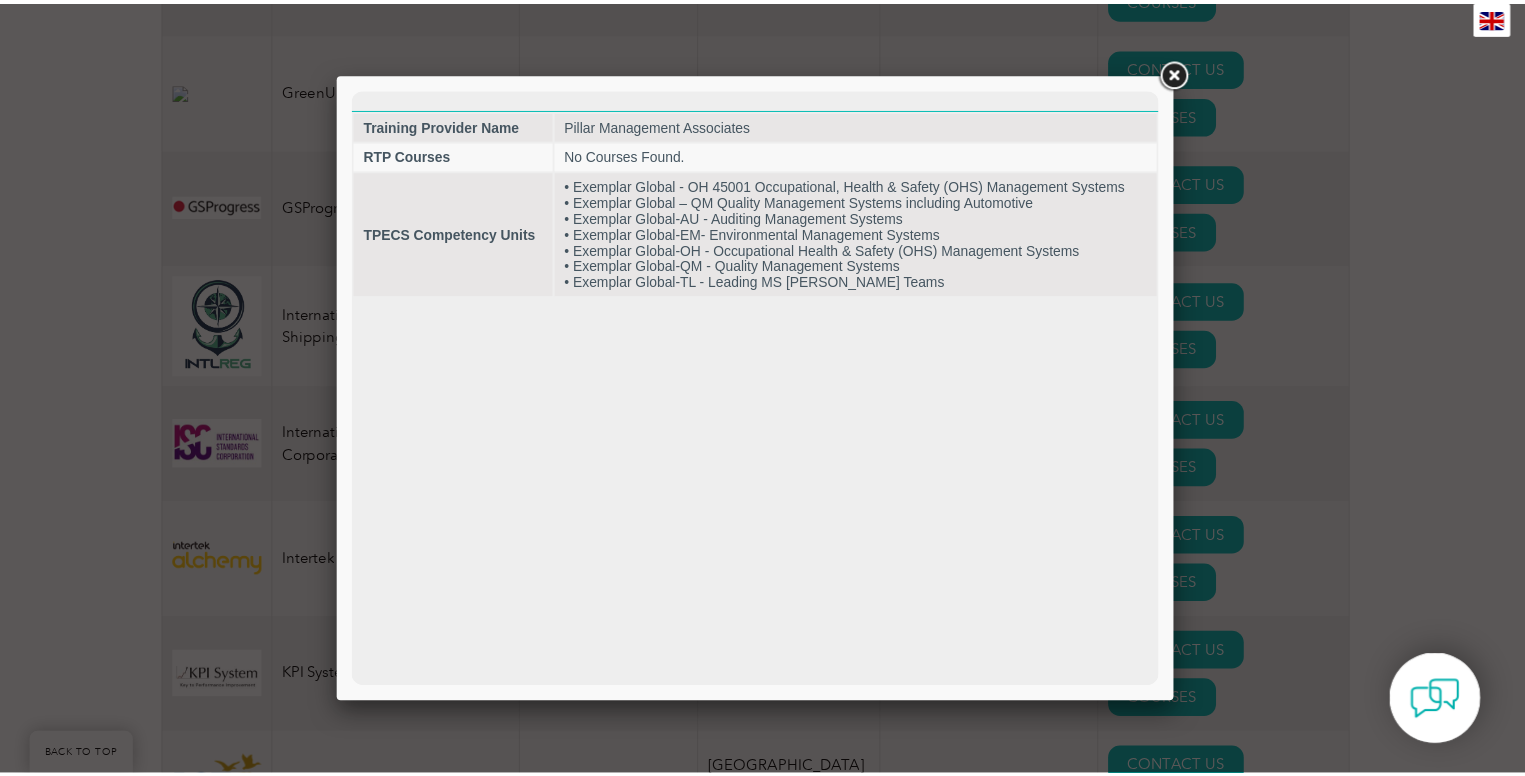 scroll, scrollTop: 0, scrollLeft: 0, axis: both 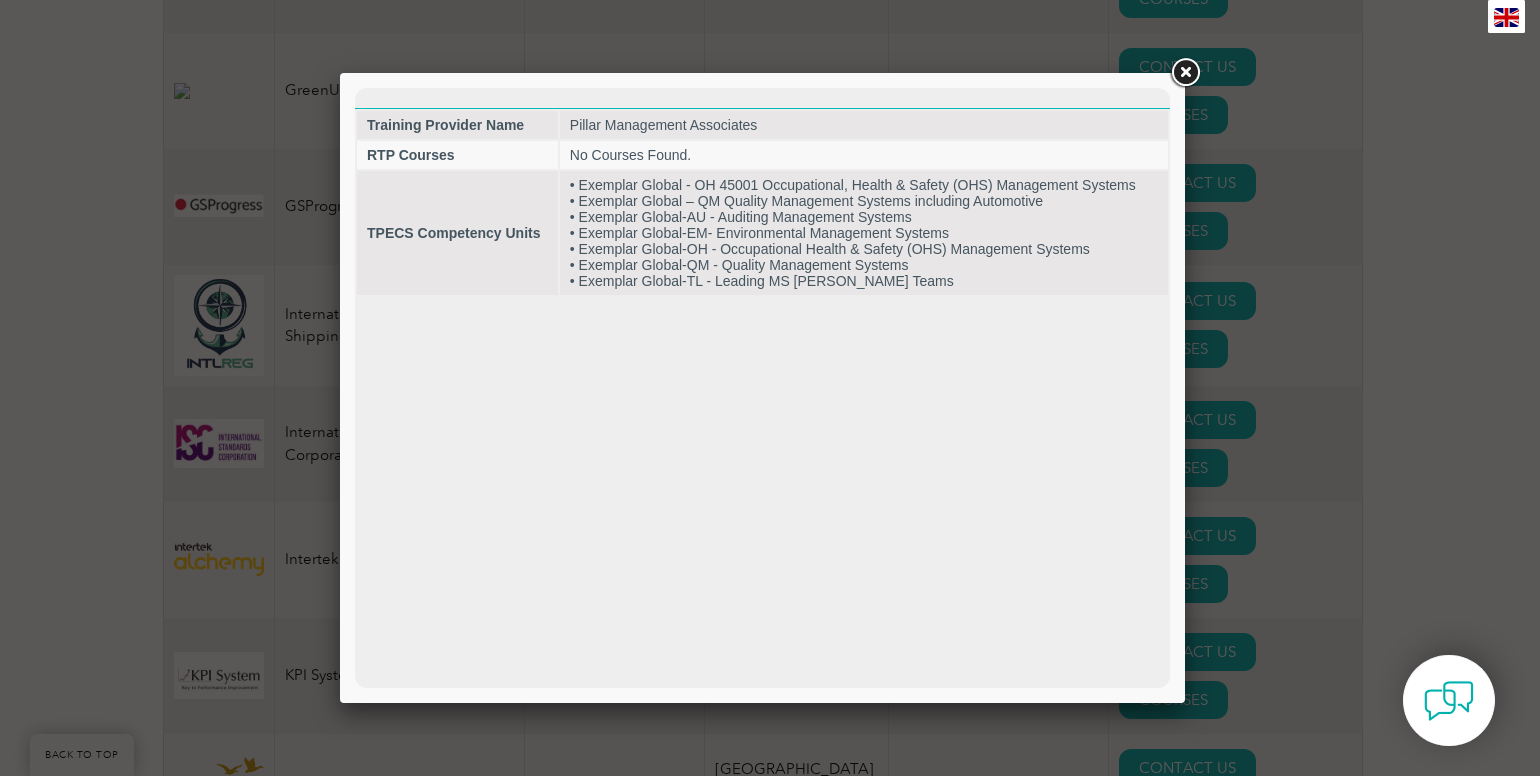click at bounding box center [1185, 73] 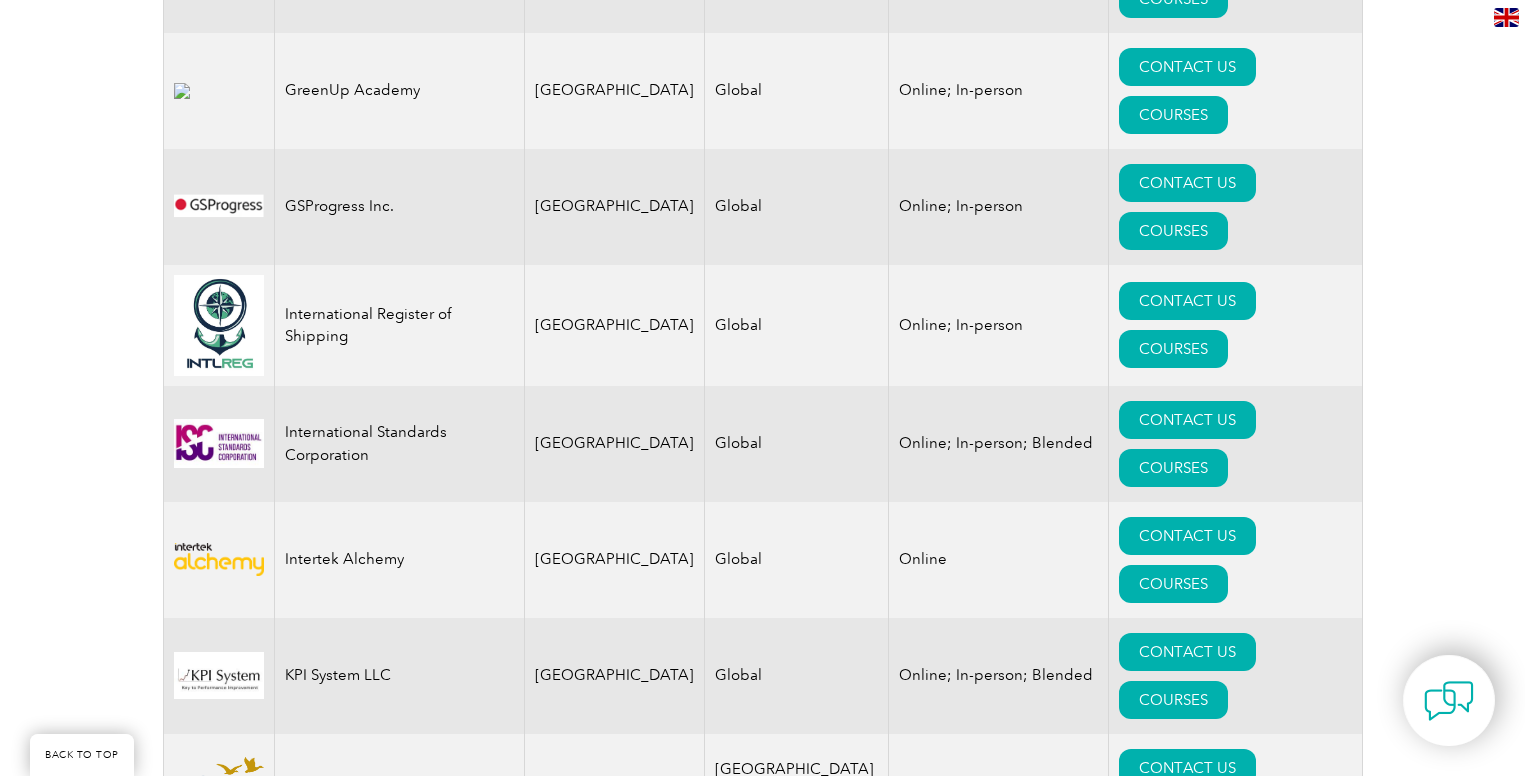 click on "CONTACT US" at bounding box center (1187, 1696) 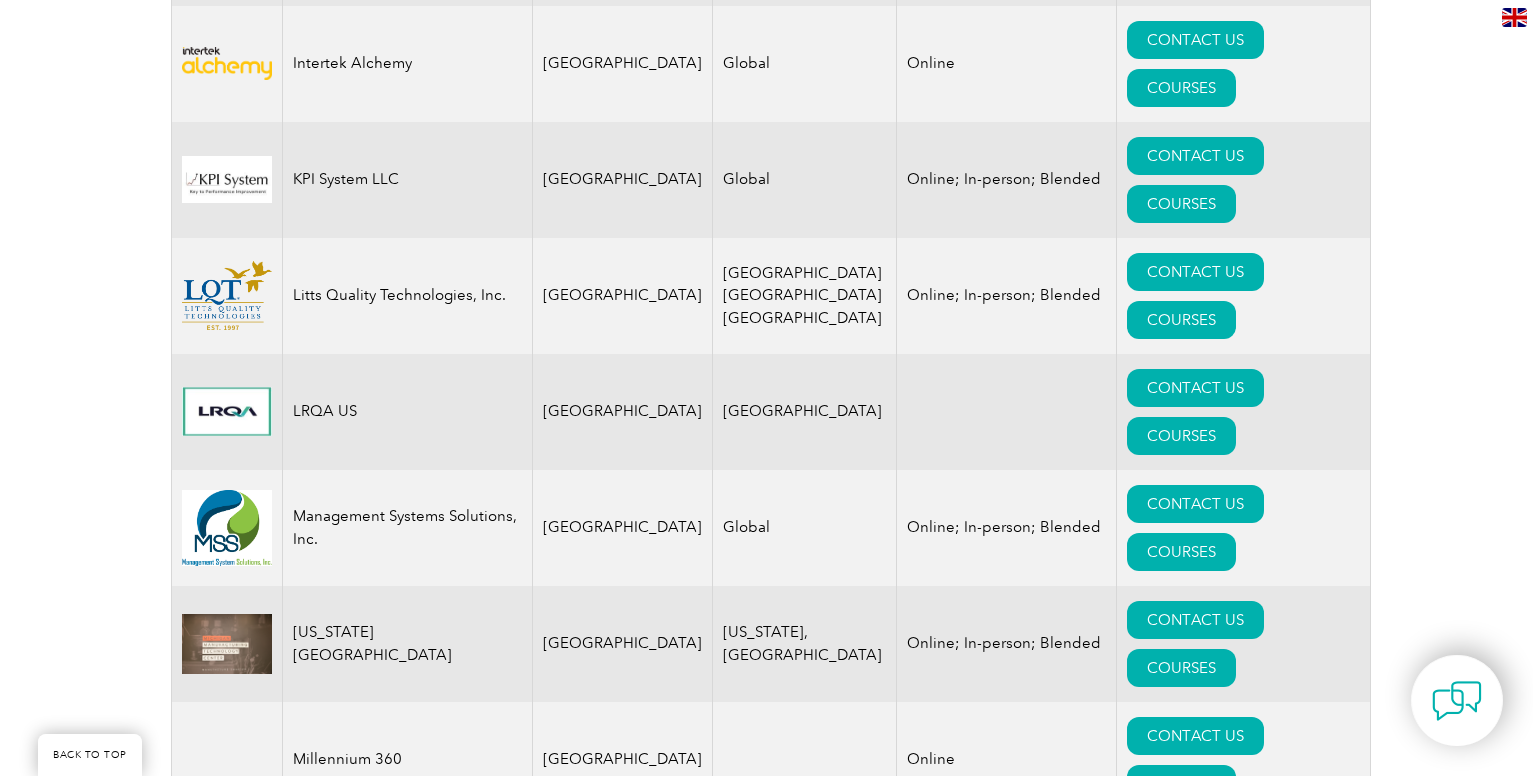 scroll, scrollTop: 3486, scrollLeft: 0, axis: vertical 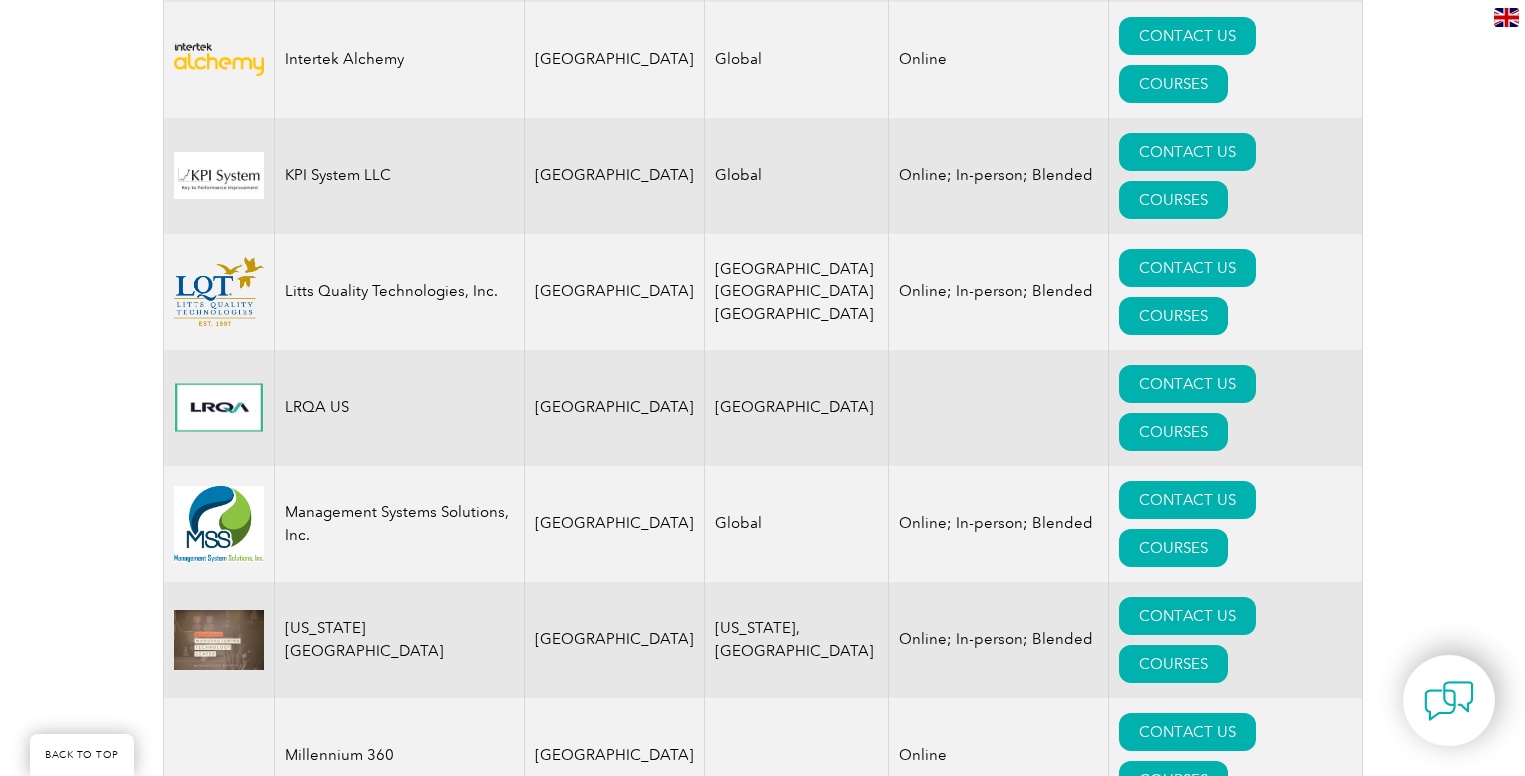 click on "COURSES" at bounding box center (1173, 1940) 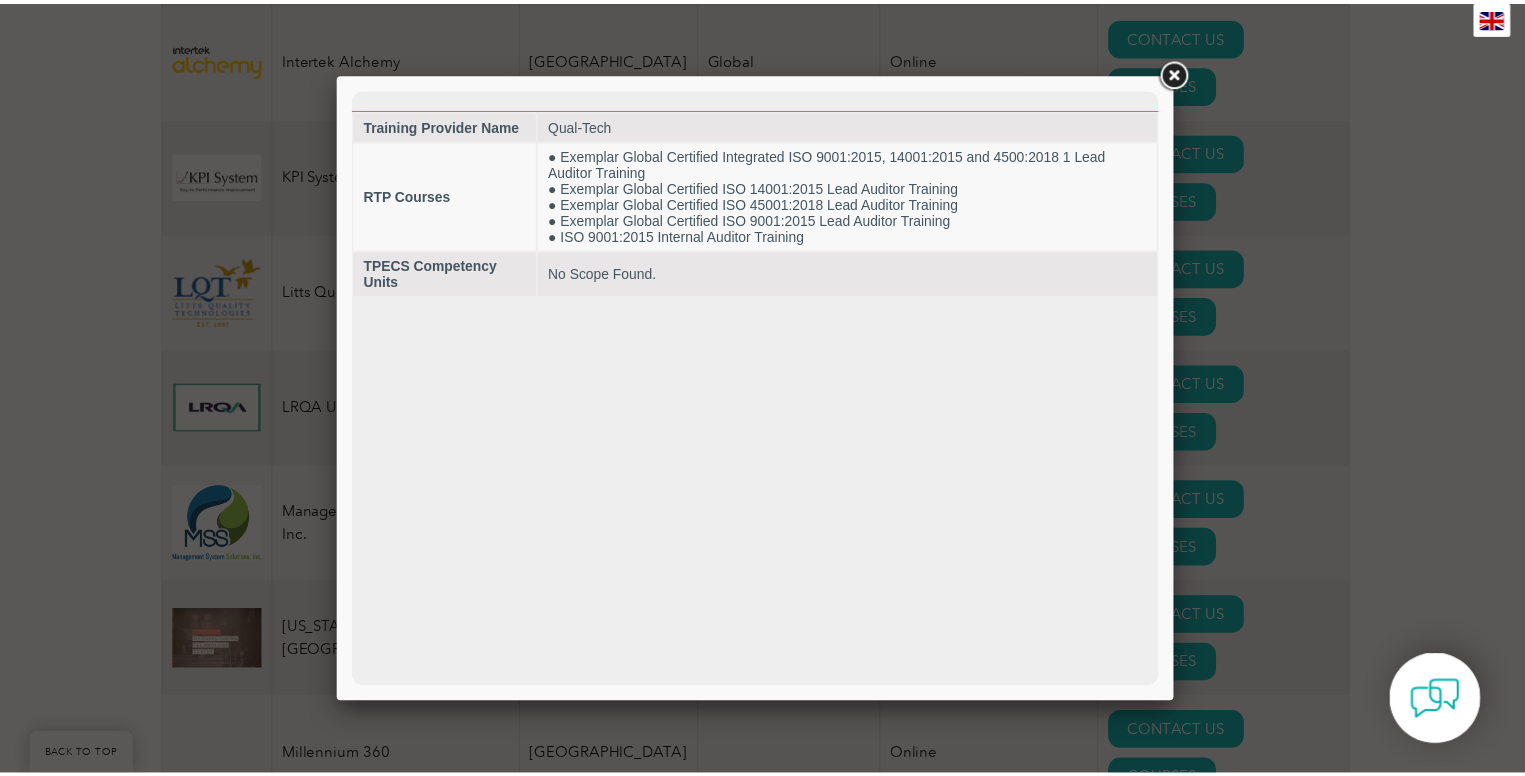 scroll, scrollTop: 0, scrollLeft: 0, axis: both 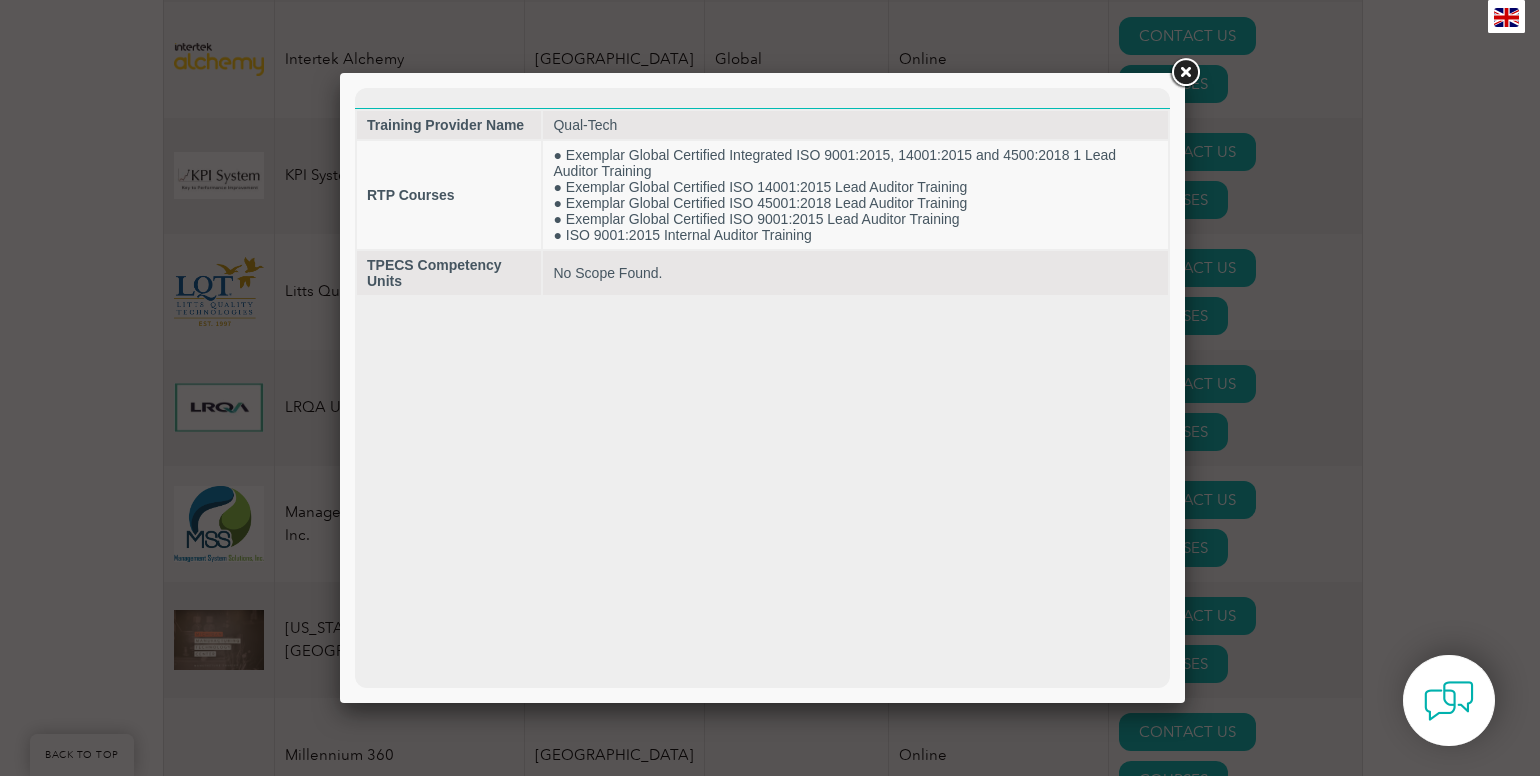 click at bounding box center (1185, 73) 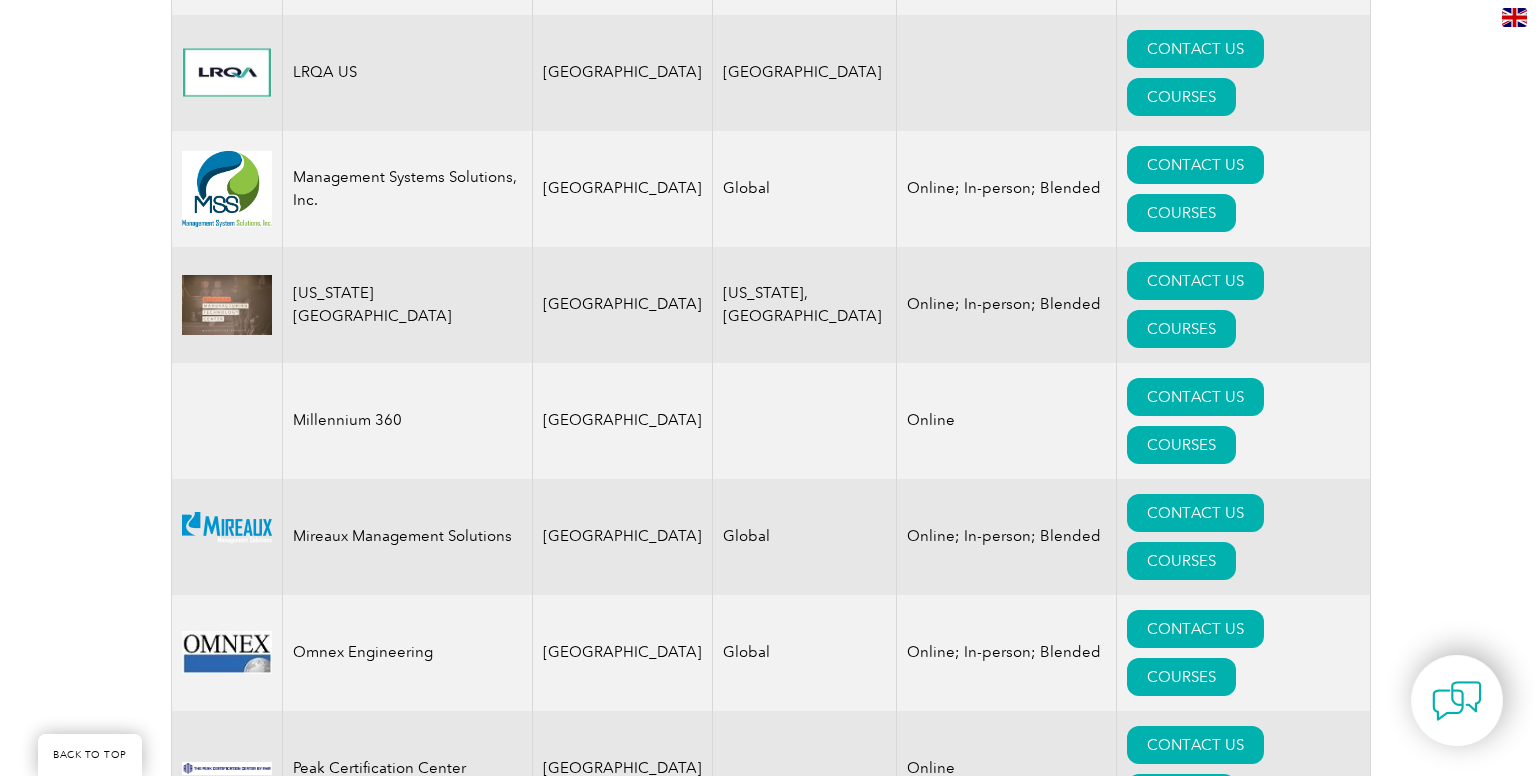 scroll, scrollTop: 3886, scrollLeft: 0, axis: vertical 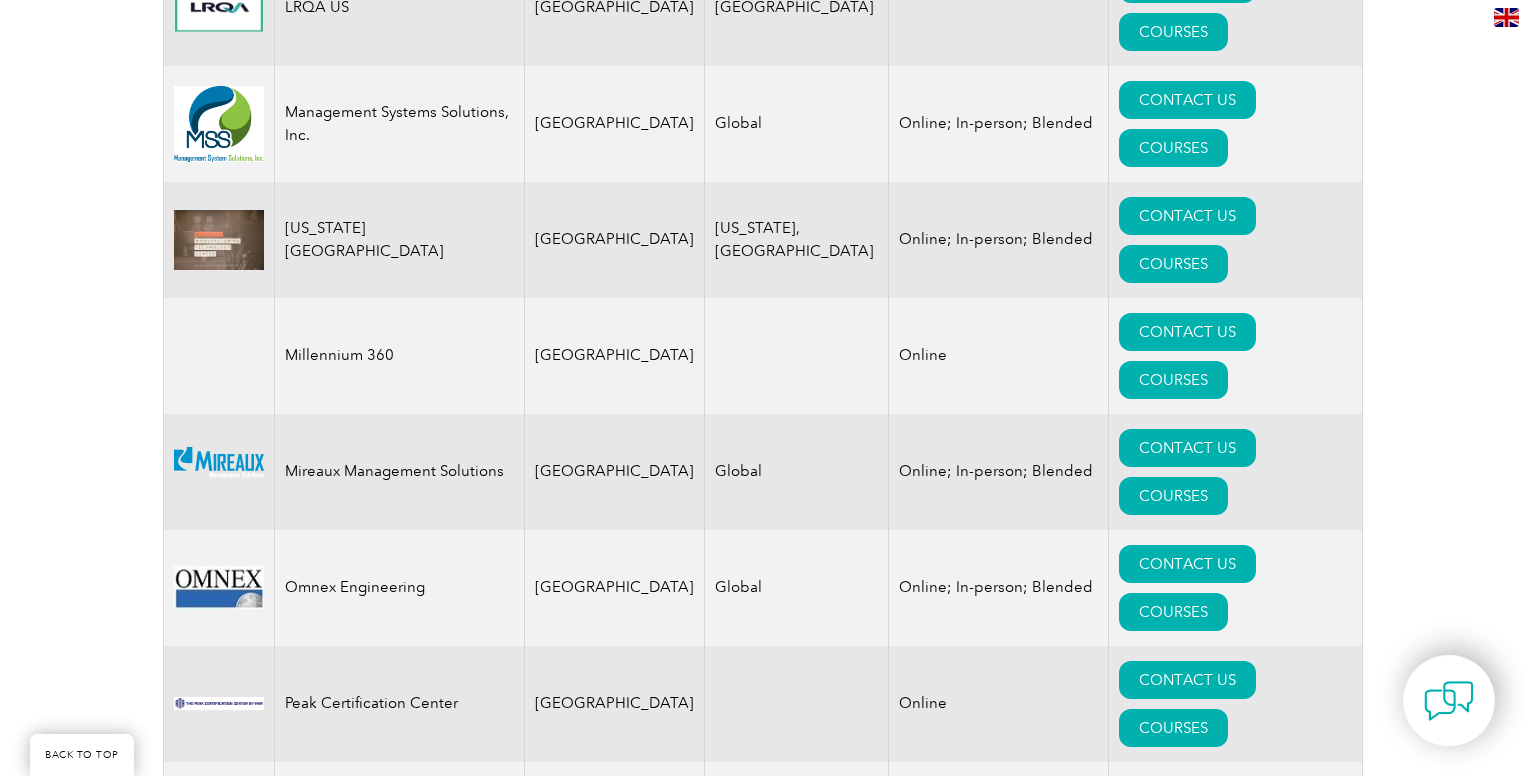 click on "COURSES" at bounding box center (1173, 2468) 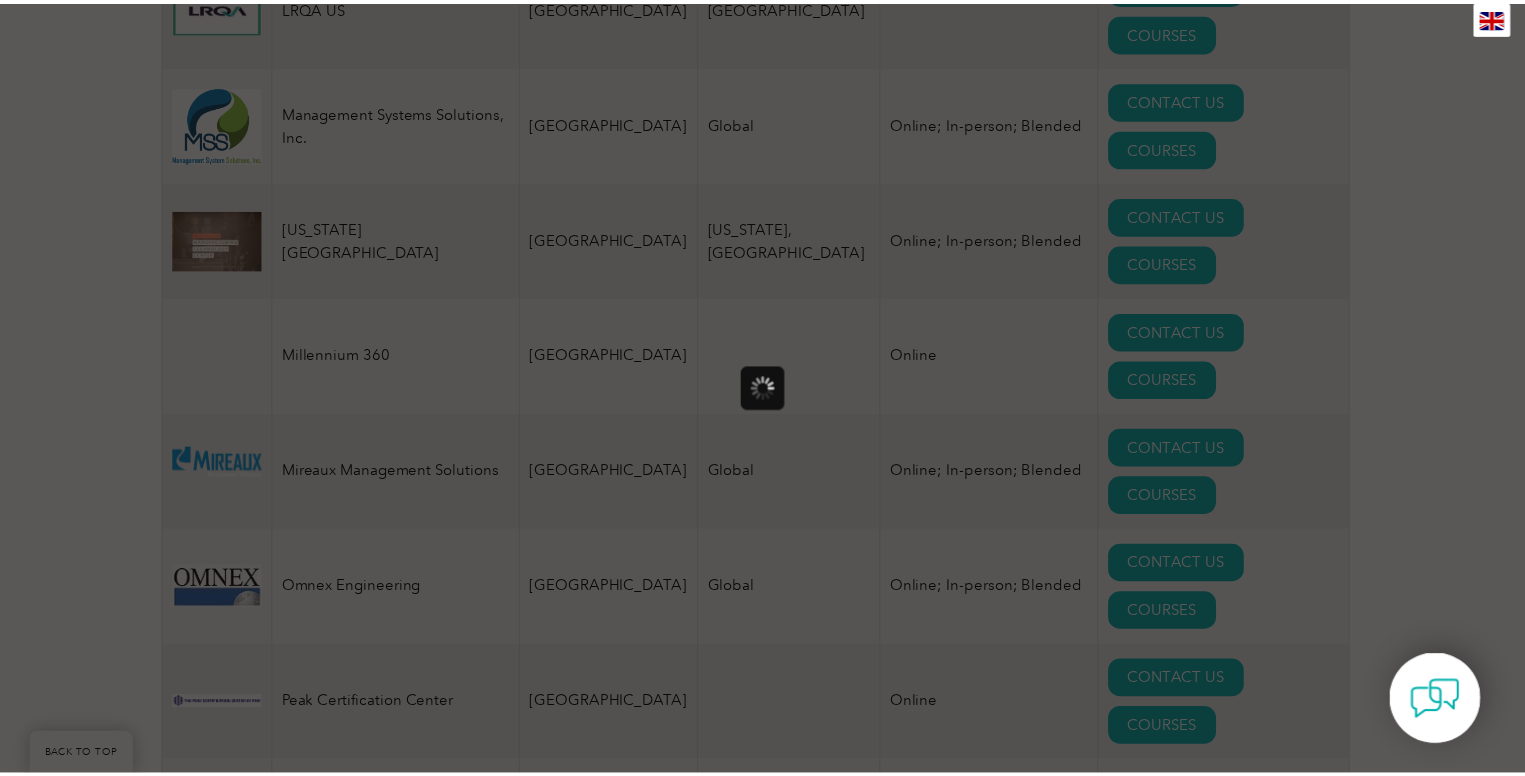 scroll, scrollTop: 0, scrollLeft: 0, axis: both 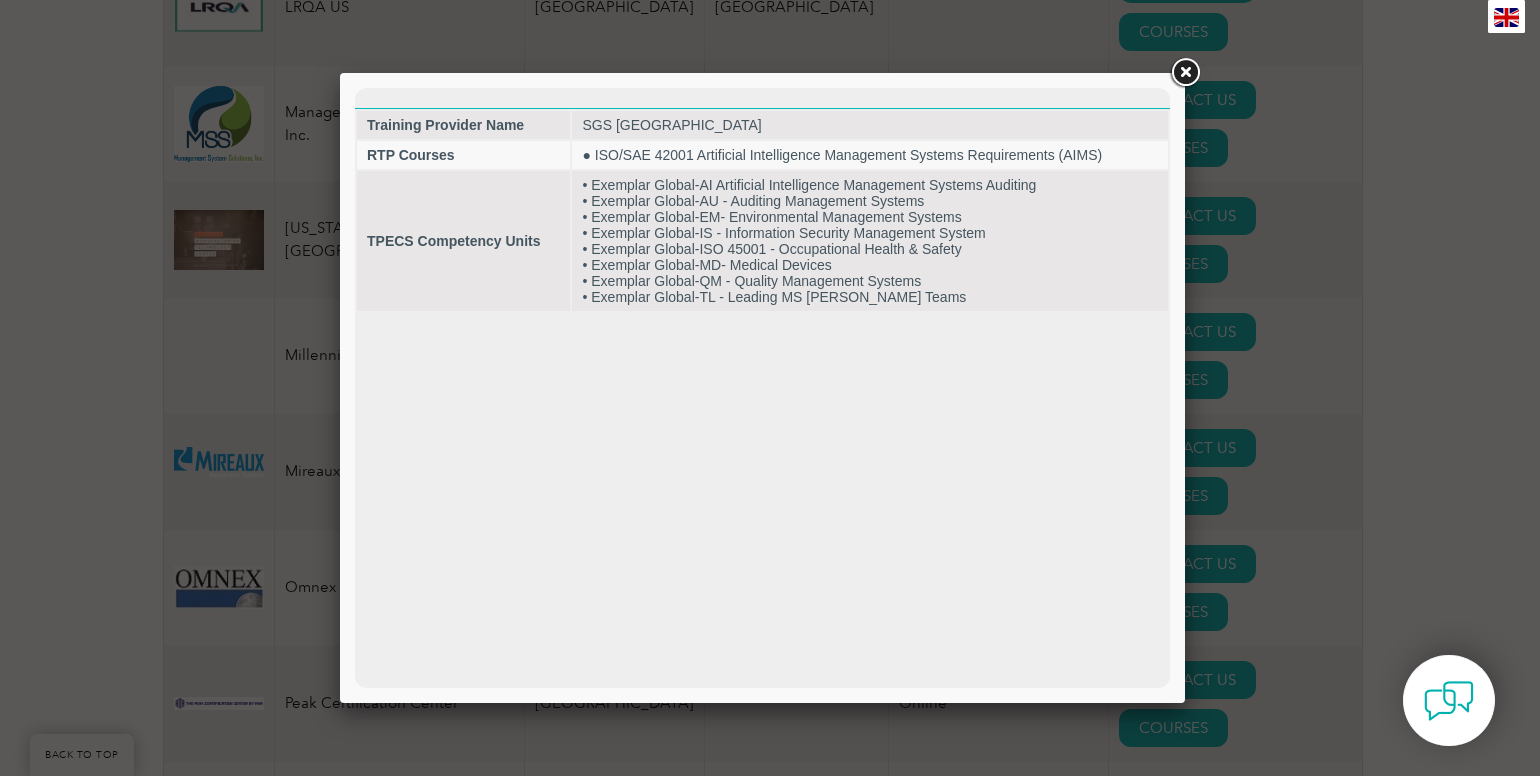 click at bounding box center [1185, 73] 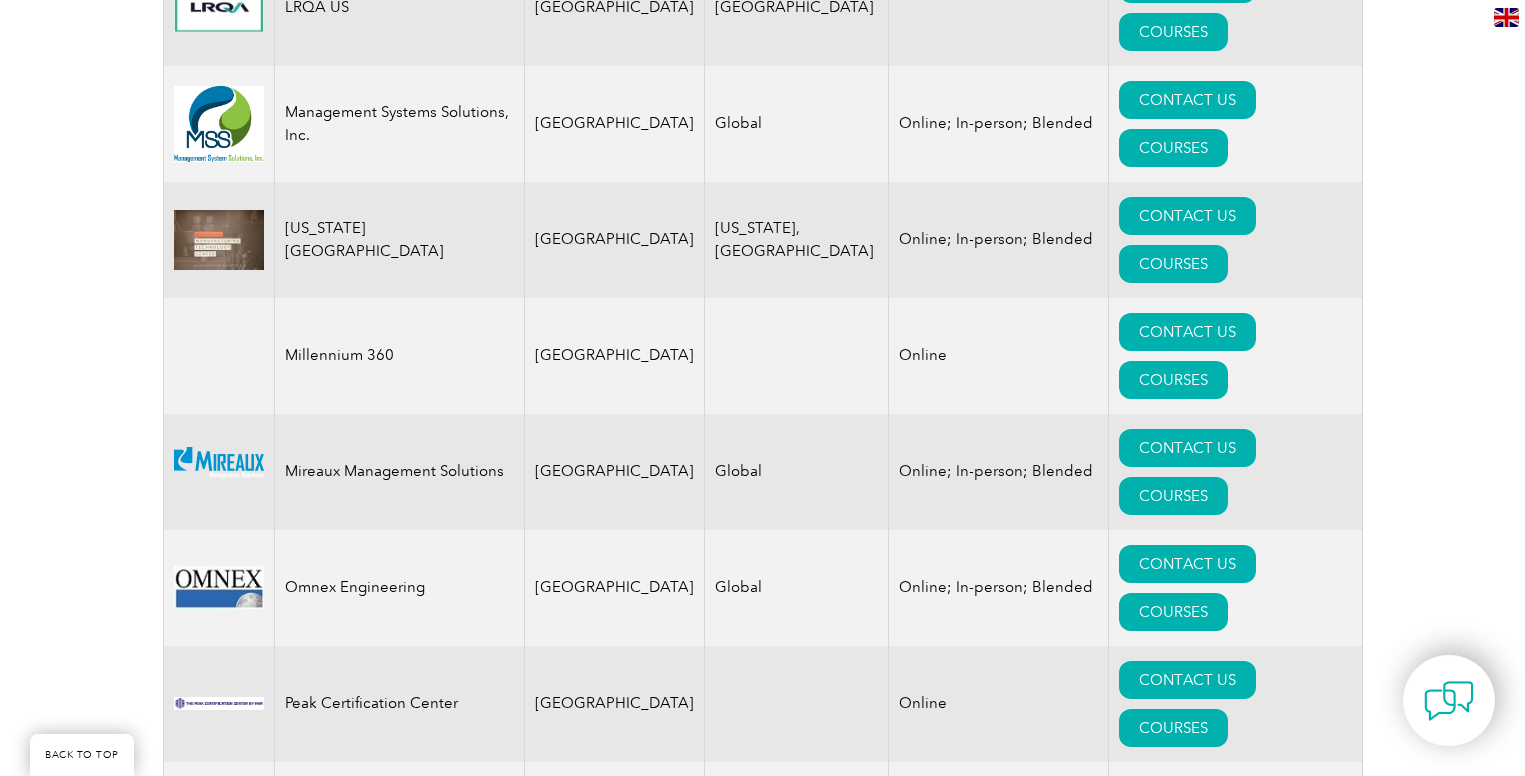 click on "CONTACT US" at bounding box center [1187, 2420] 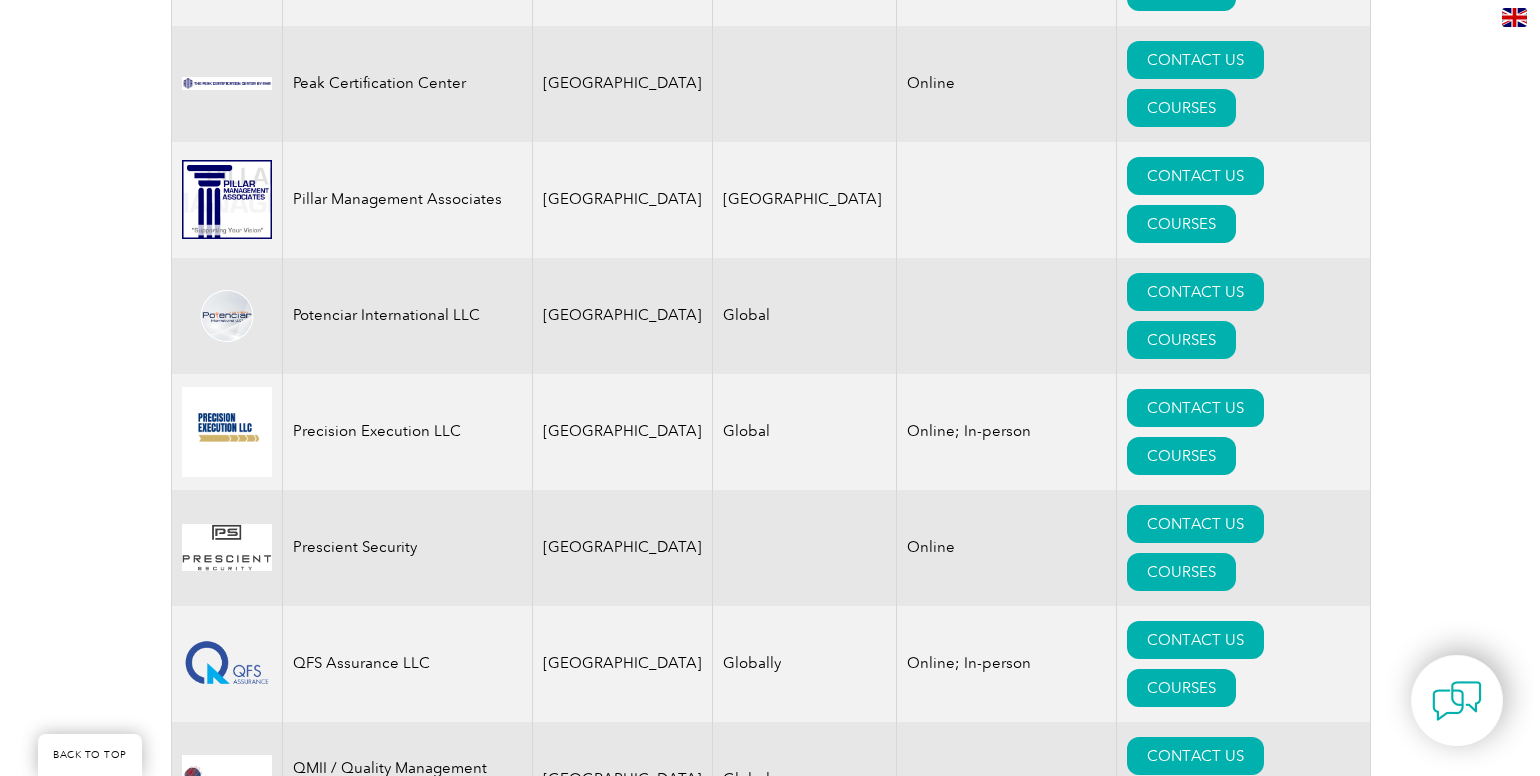scroll, scrollTop: 4586, scrollLeft: 0, axis: vertical 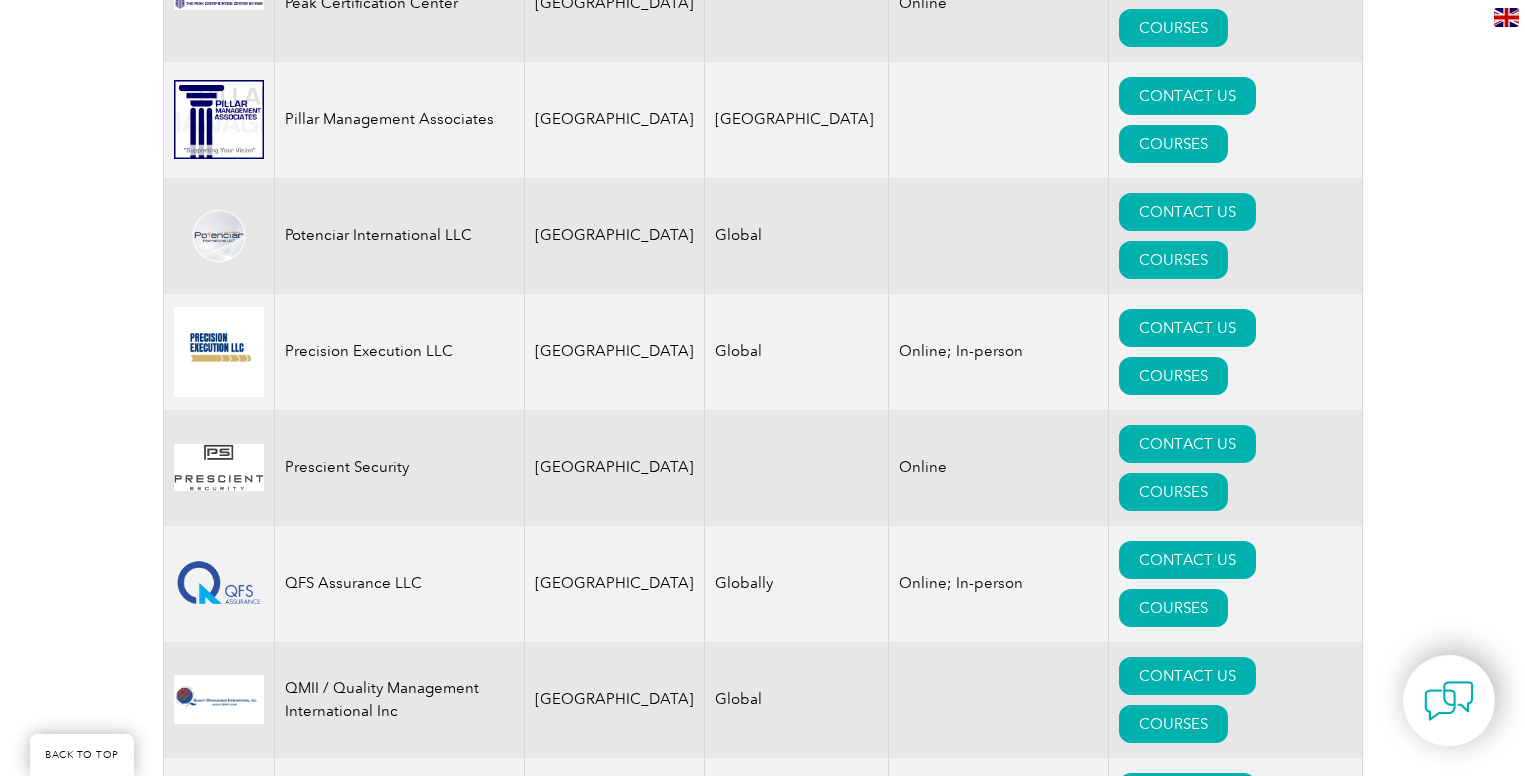 click on "COURSES" at bounding box center (1173, 2470) 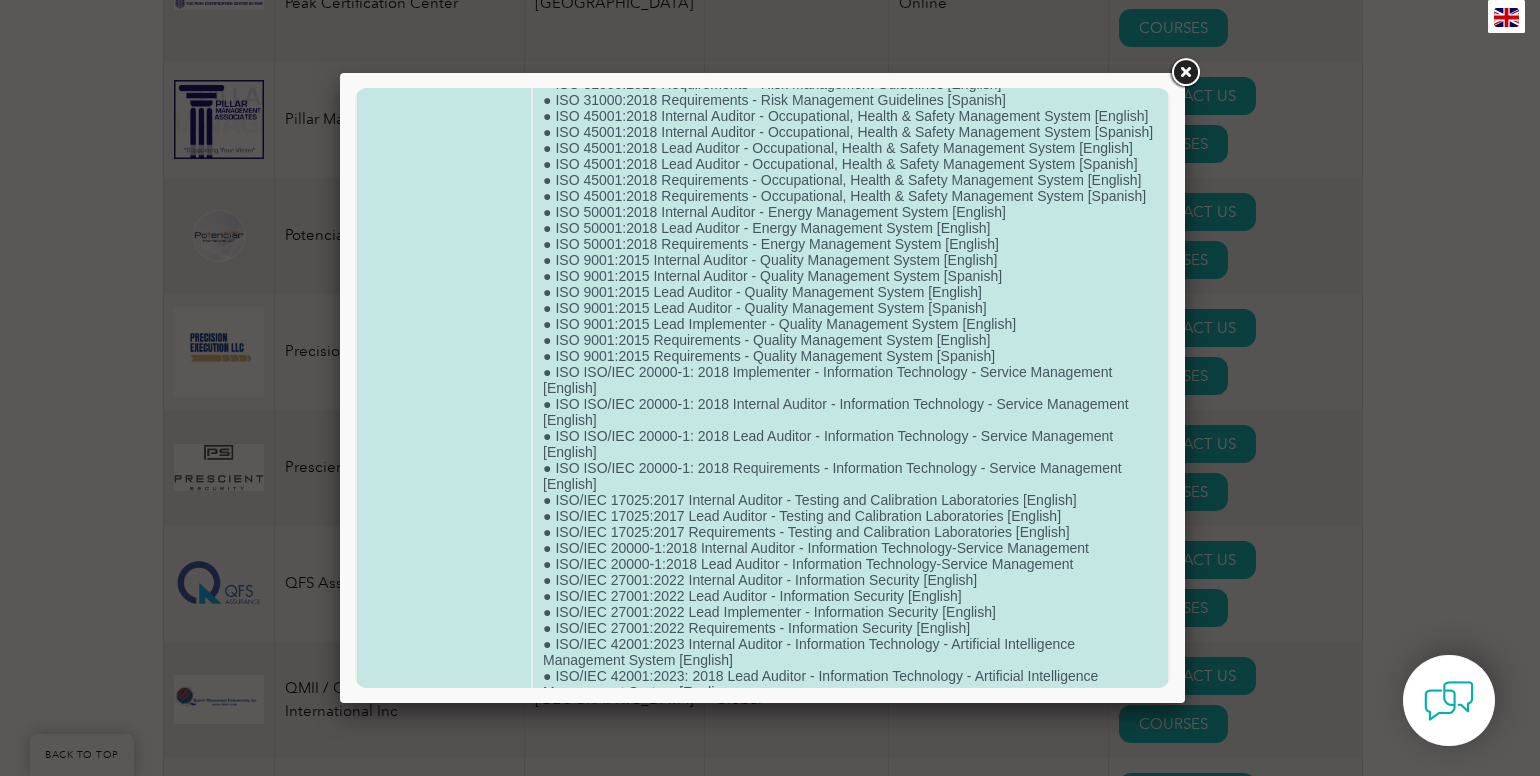 scroll, scrollTop: 1161, scrollLeft: 0, axis: vertical 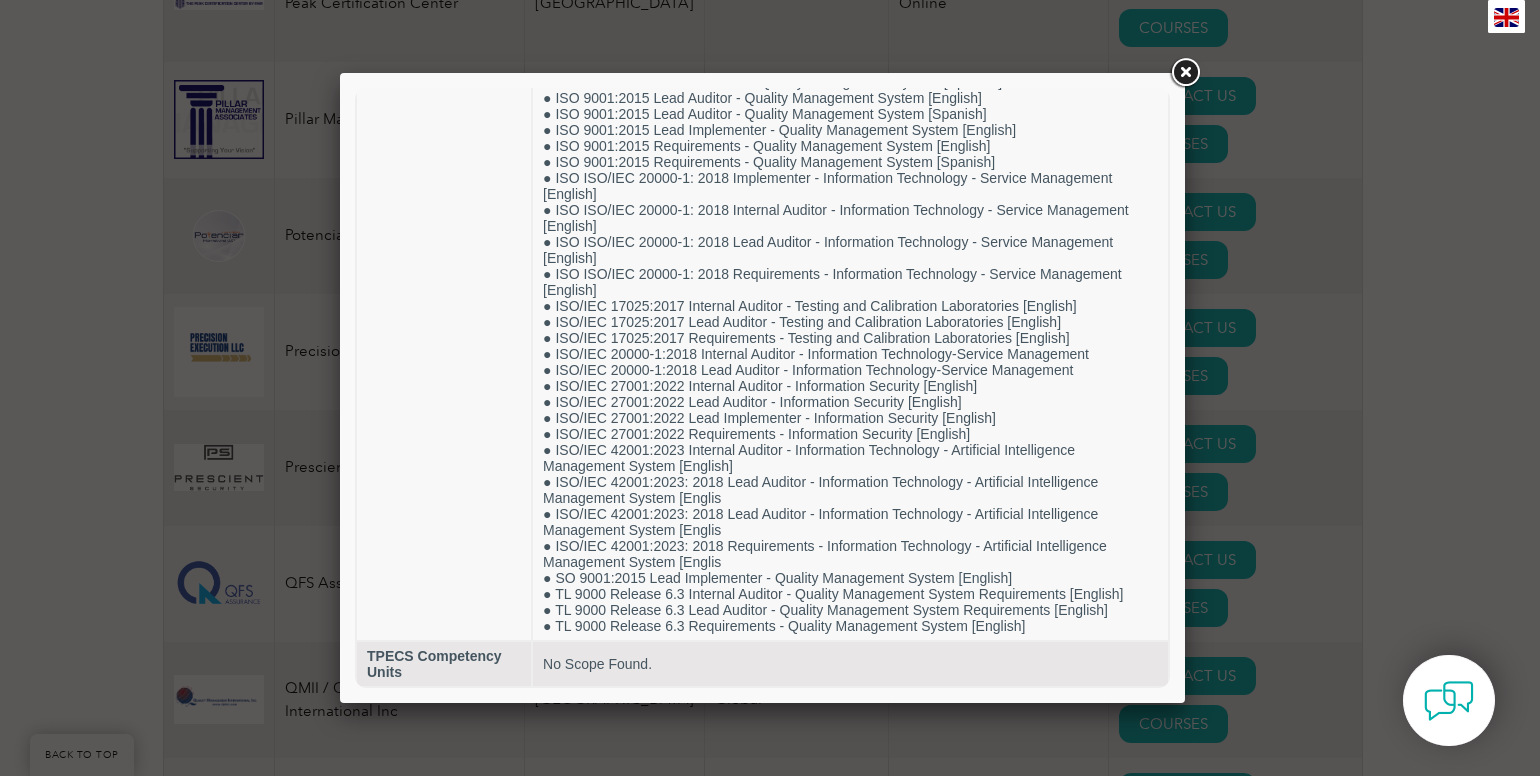 click at bounding box center [1185, 73] 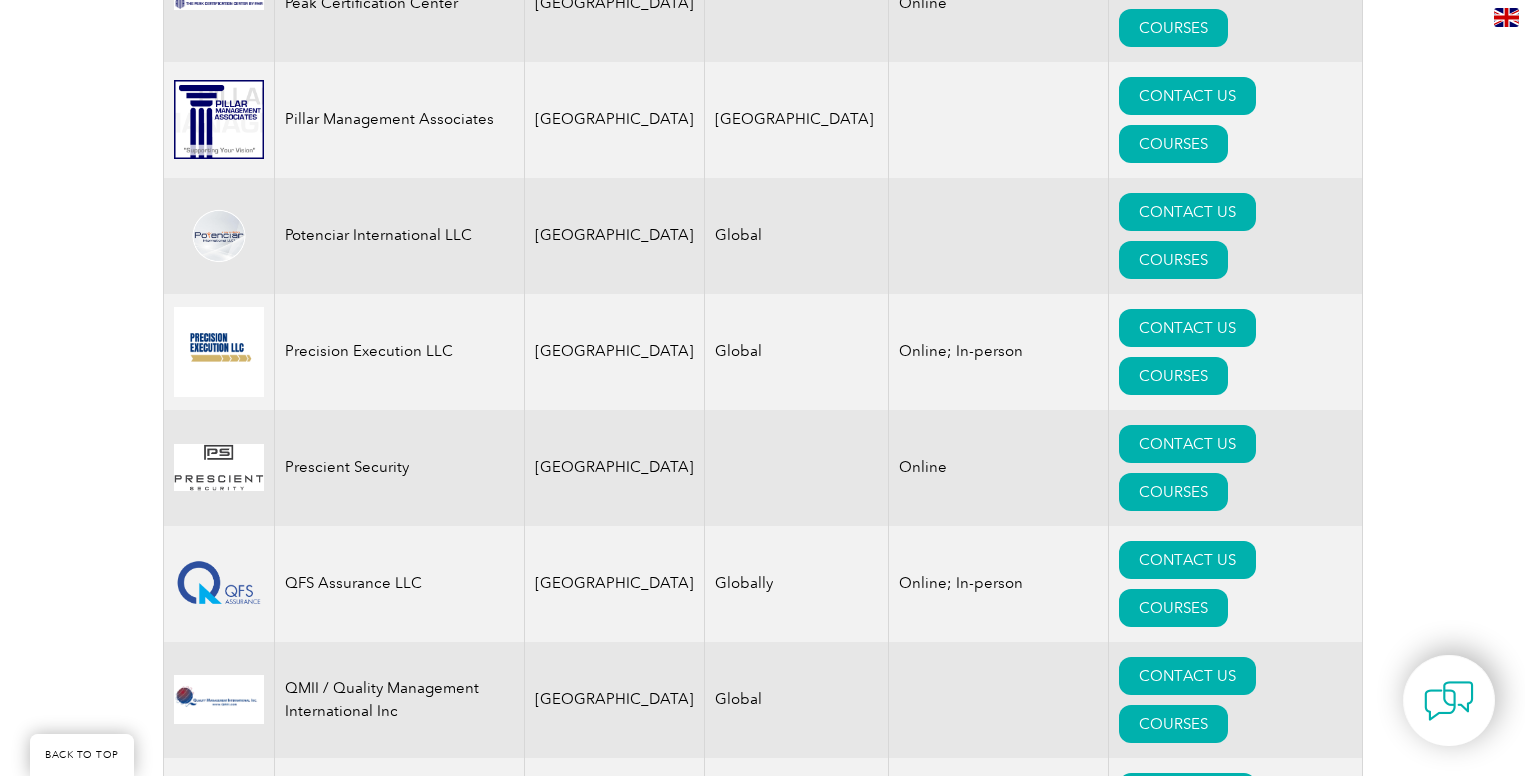click on "COURSES" at bounding box center (1173, 2351) 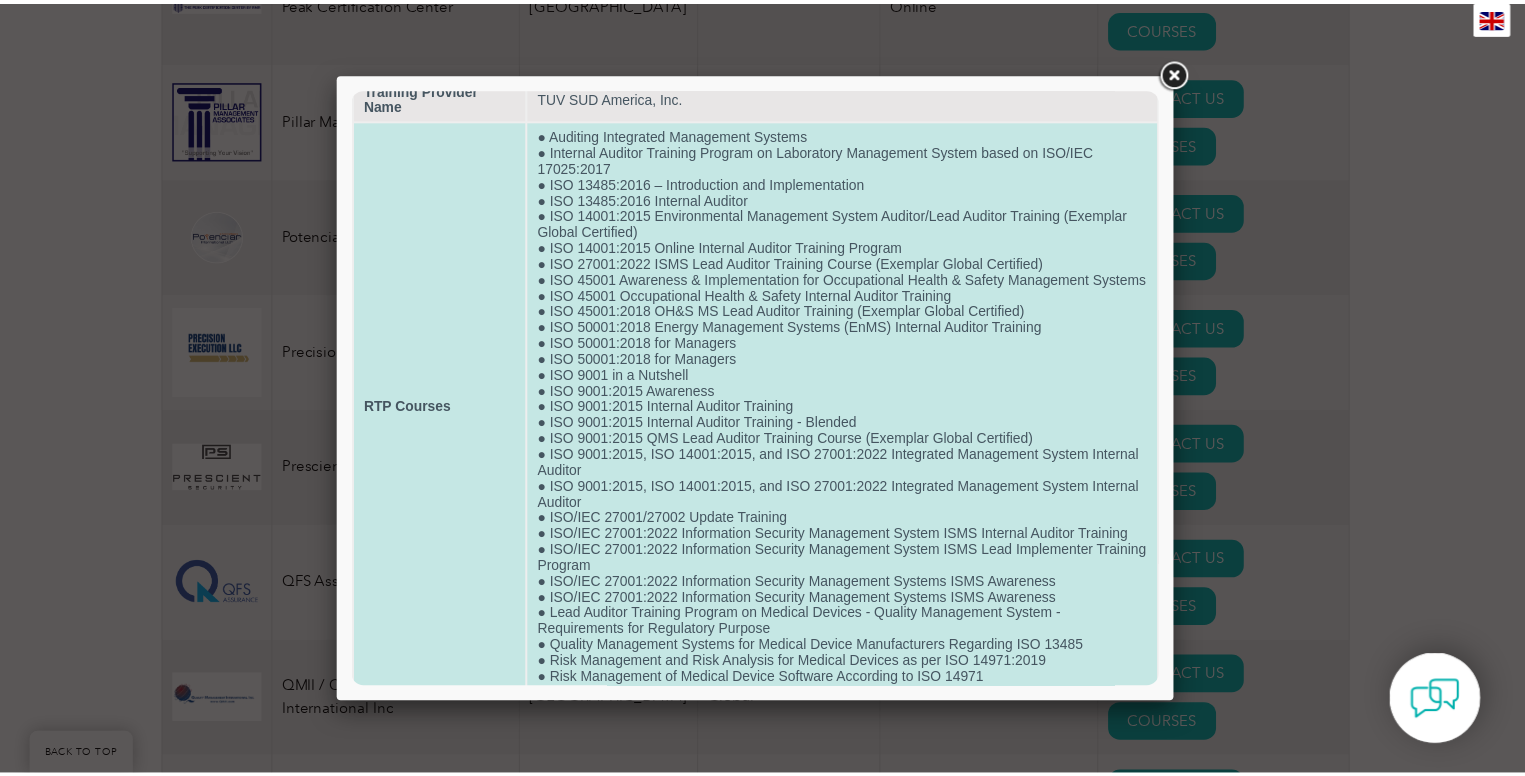 scroll, scrollTop: 0, scrollLeft: 0, axis: both 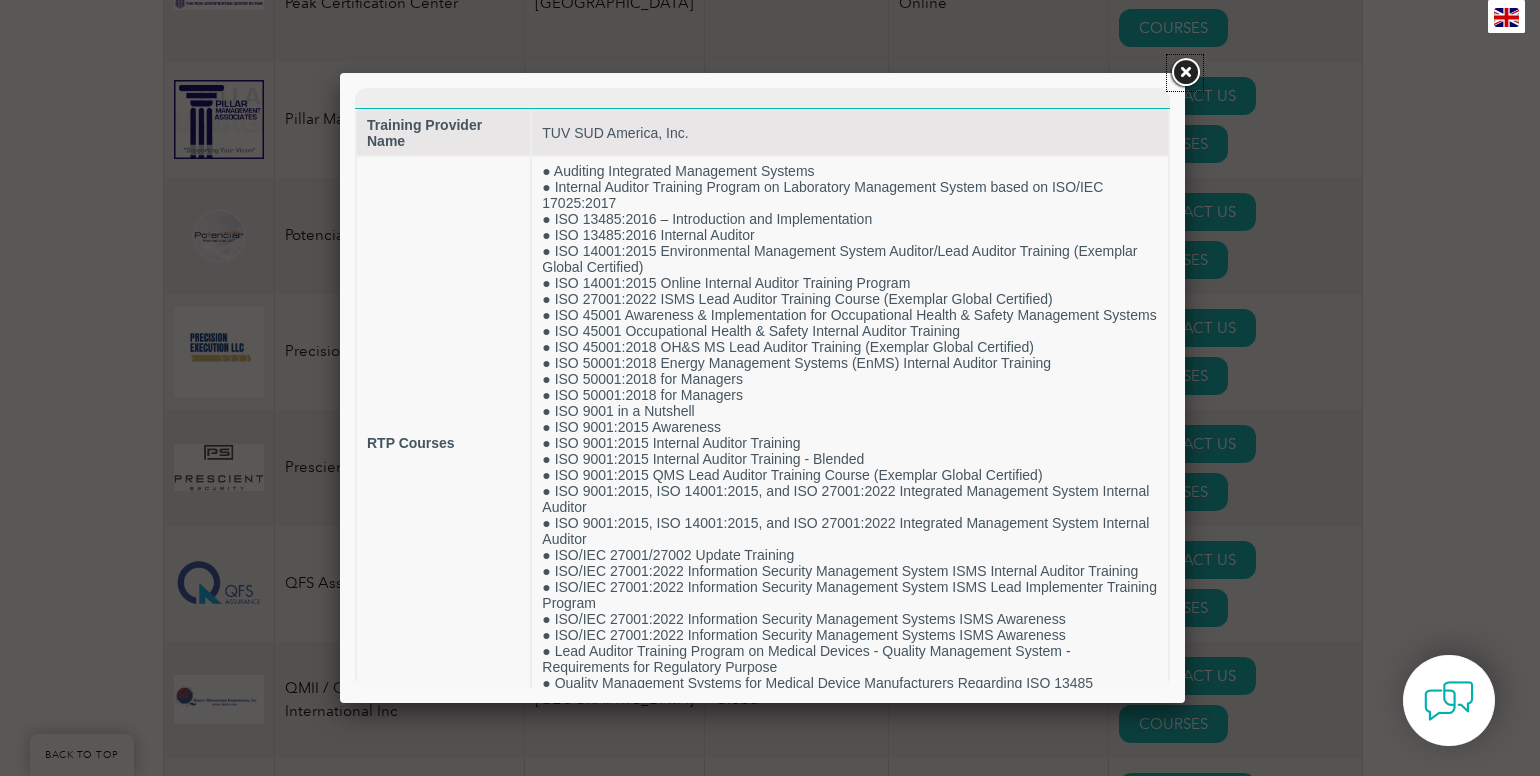 click at bounding box center [1185, 73] 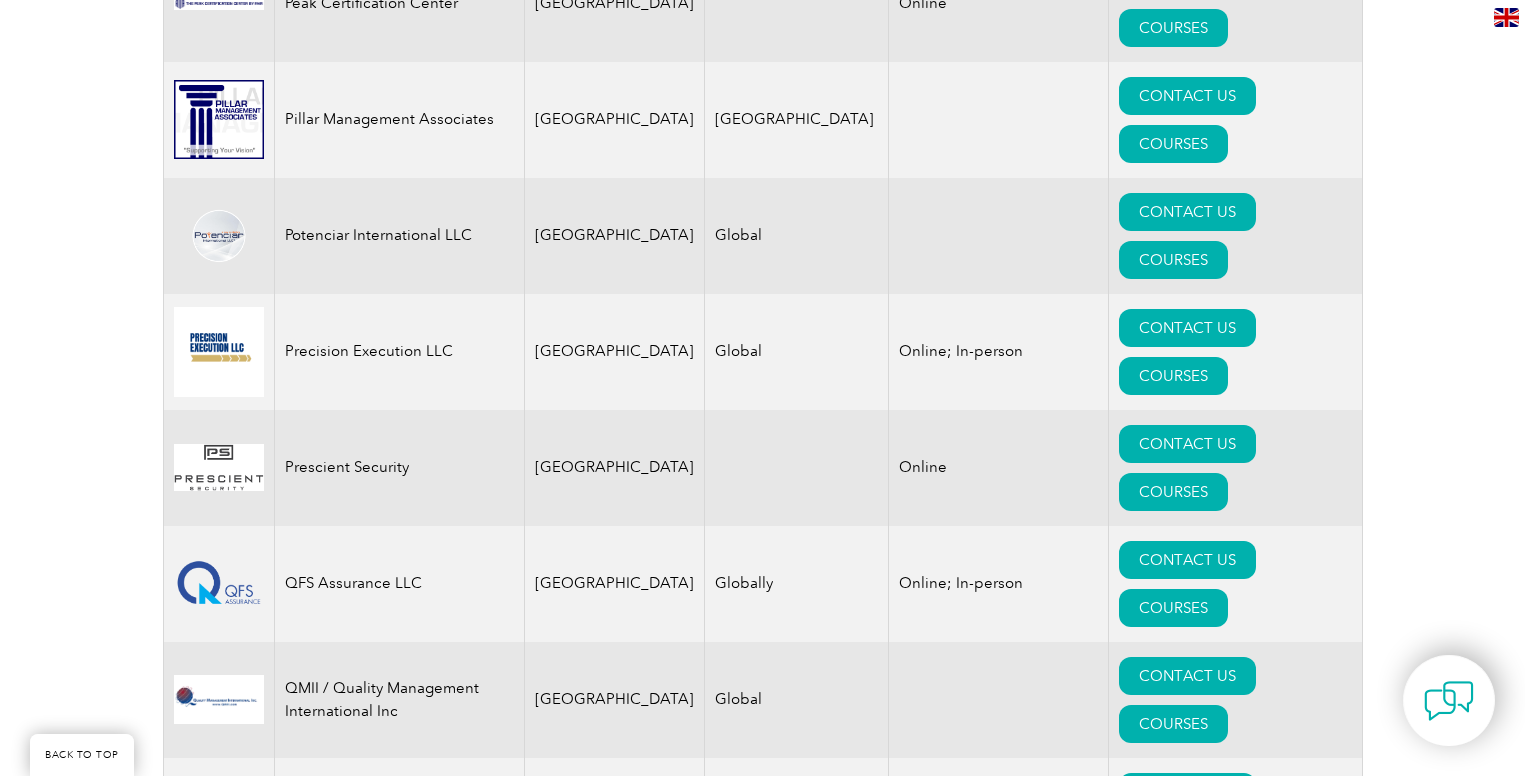 click on "CONTACT US" at bounding box center [1187, 2422] 